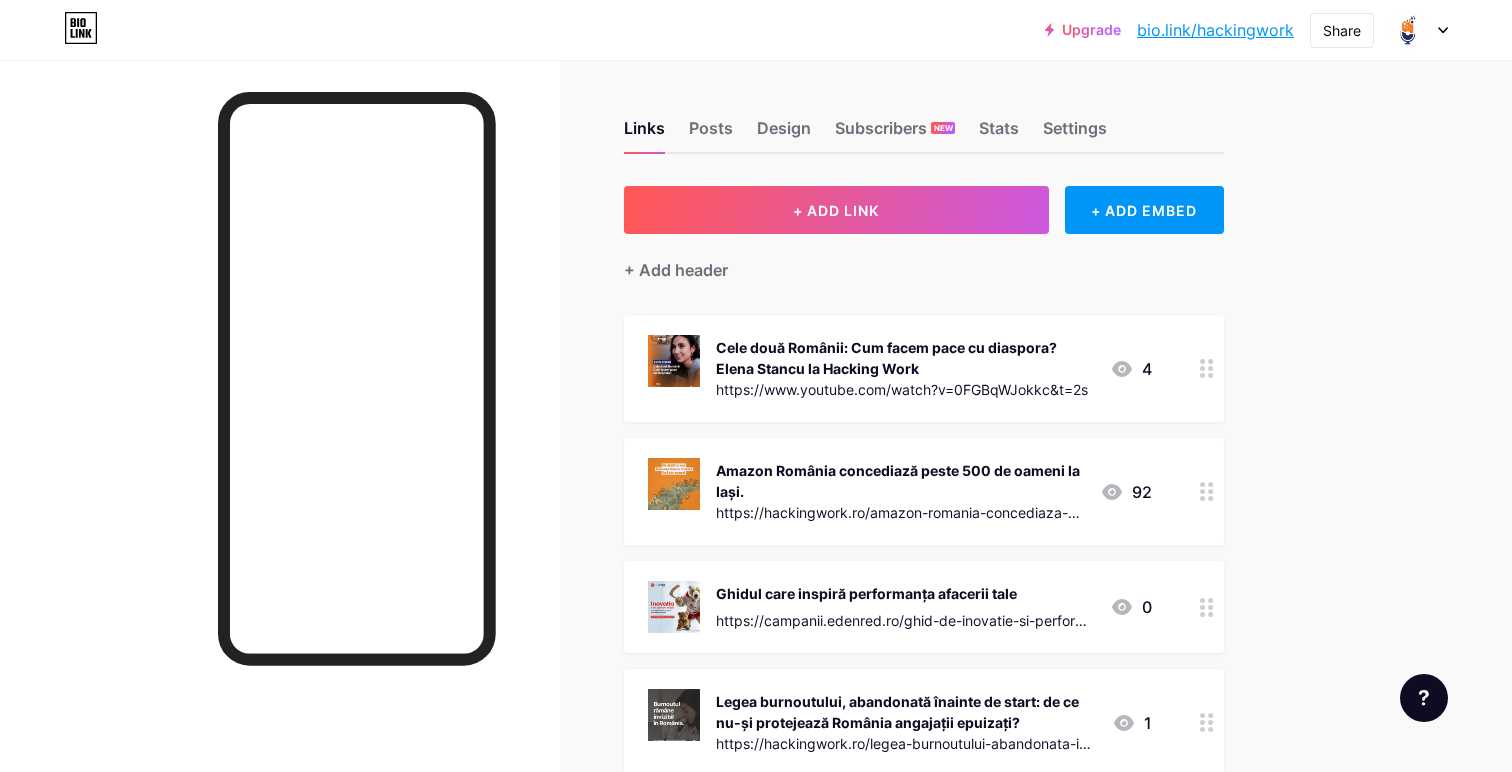 scroll, scrollTop: 0, scrollLeft: 0, axis: both 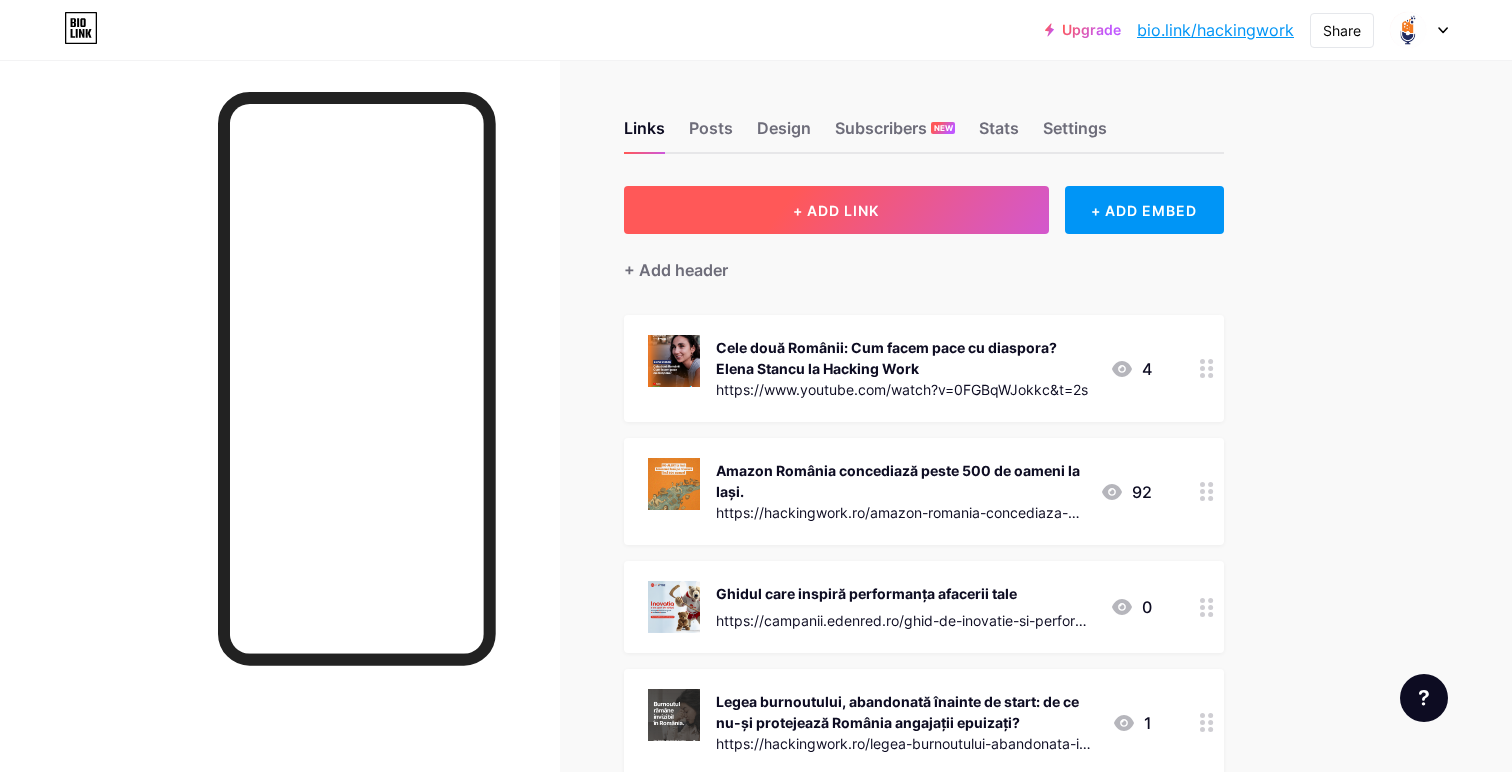 click on "+ ADD LINK" at bounding box center (836, 210) 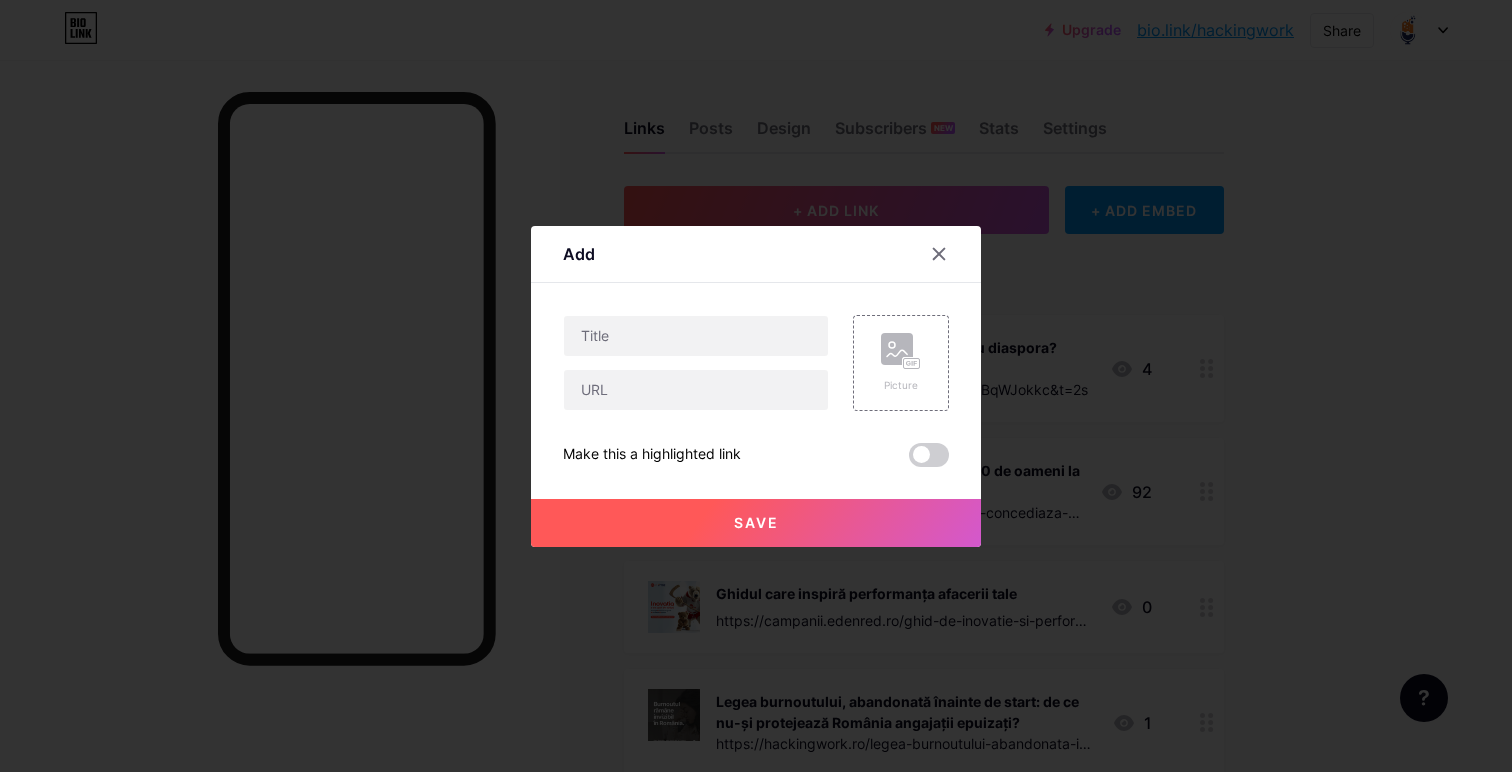 click on "Picture
Make this a highlighted link
Save" at bounding box center [756, 391] 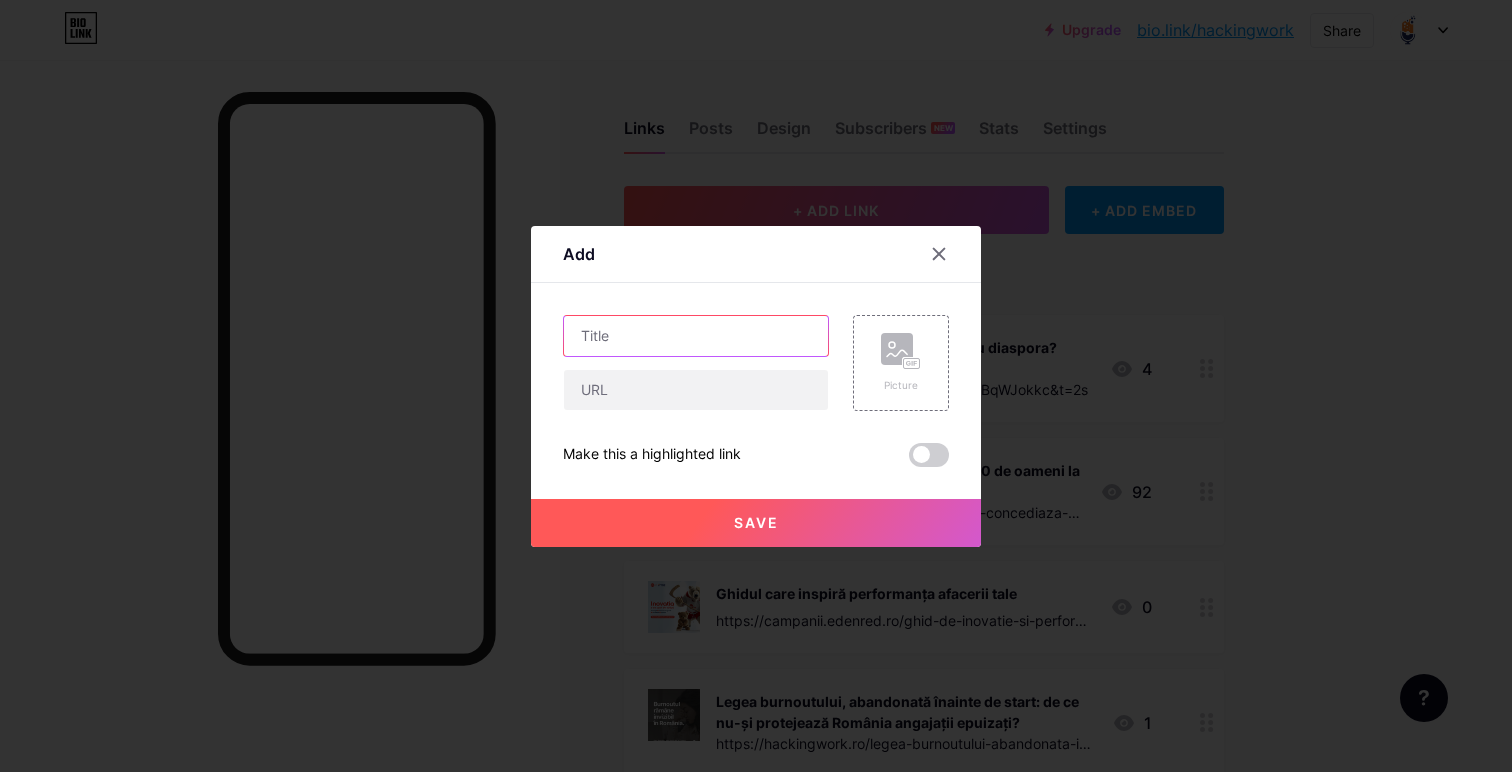 click at bounding box center (696, 336) 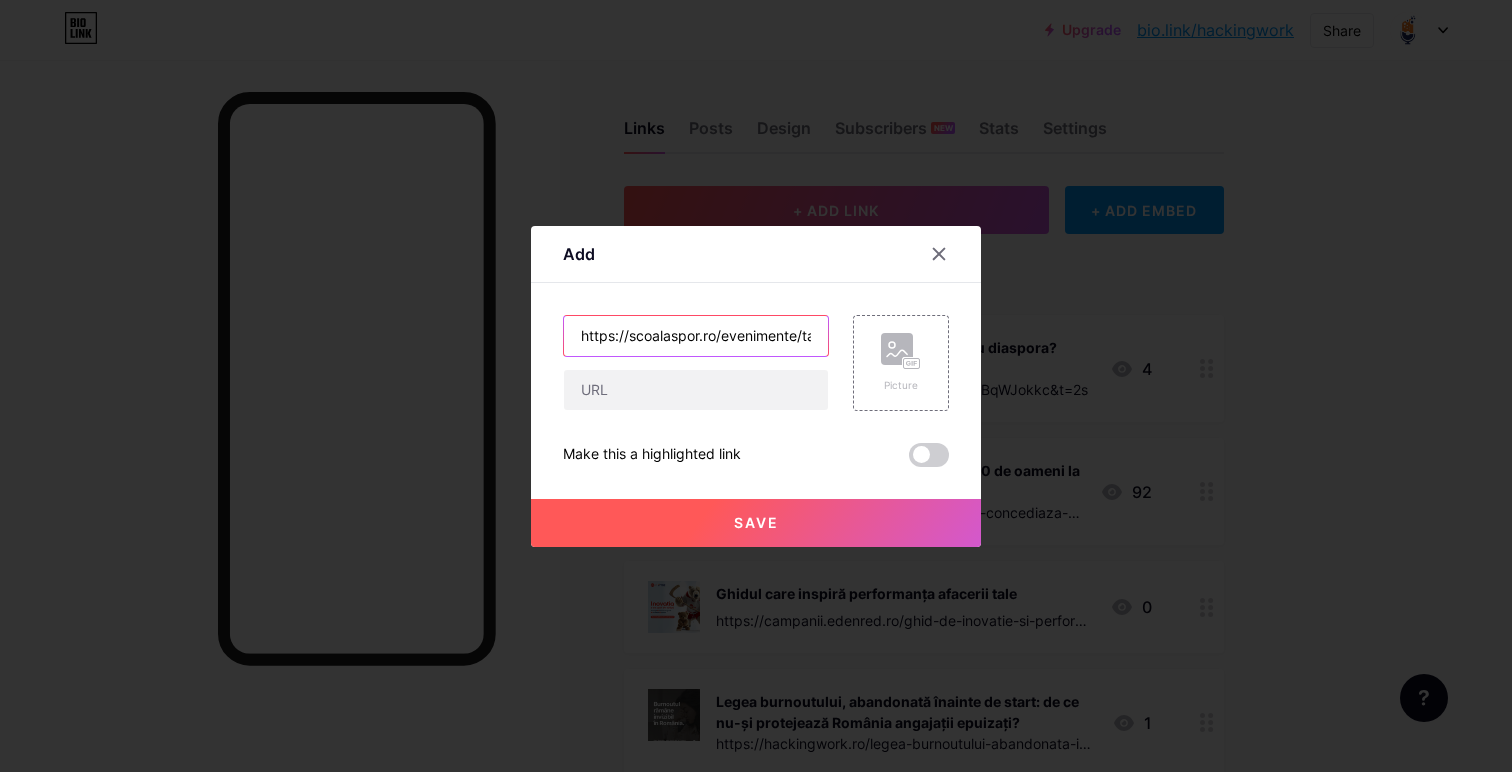 scroll, scrollTop: 0, scrollLeft: 608, axis: horizontal 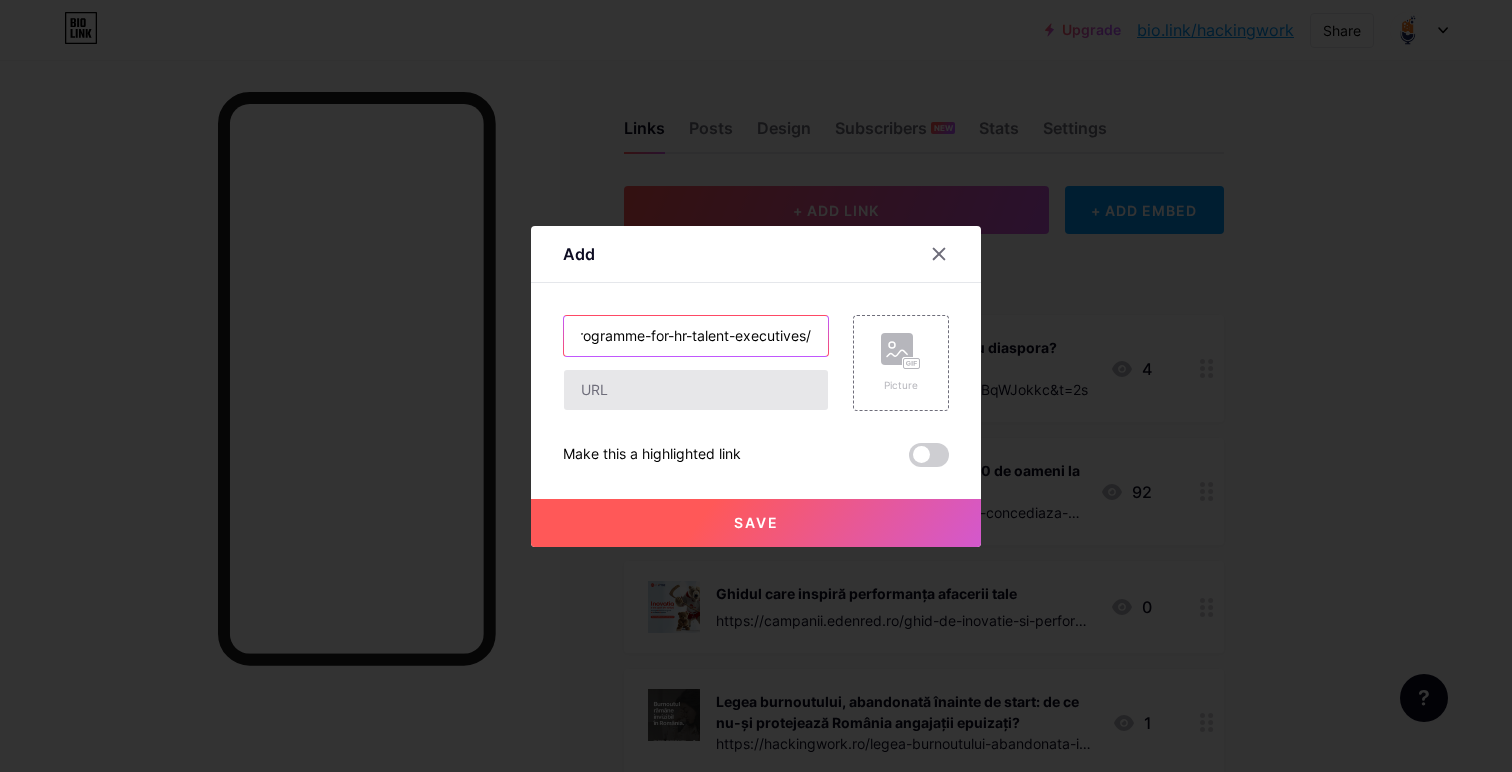 type 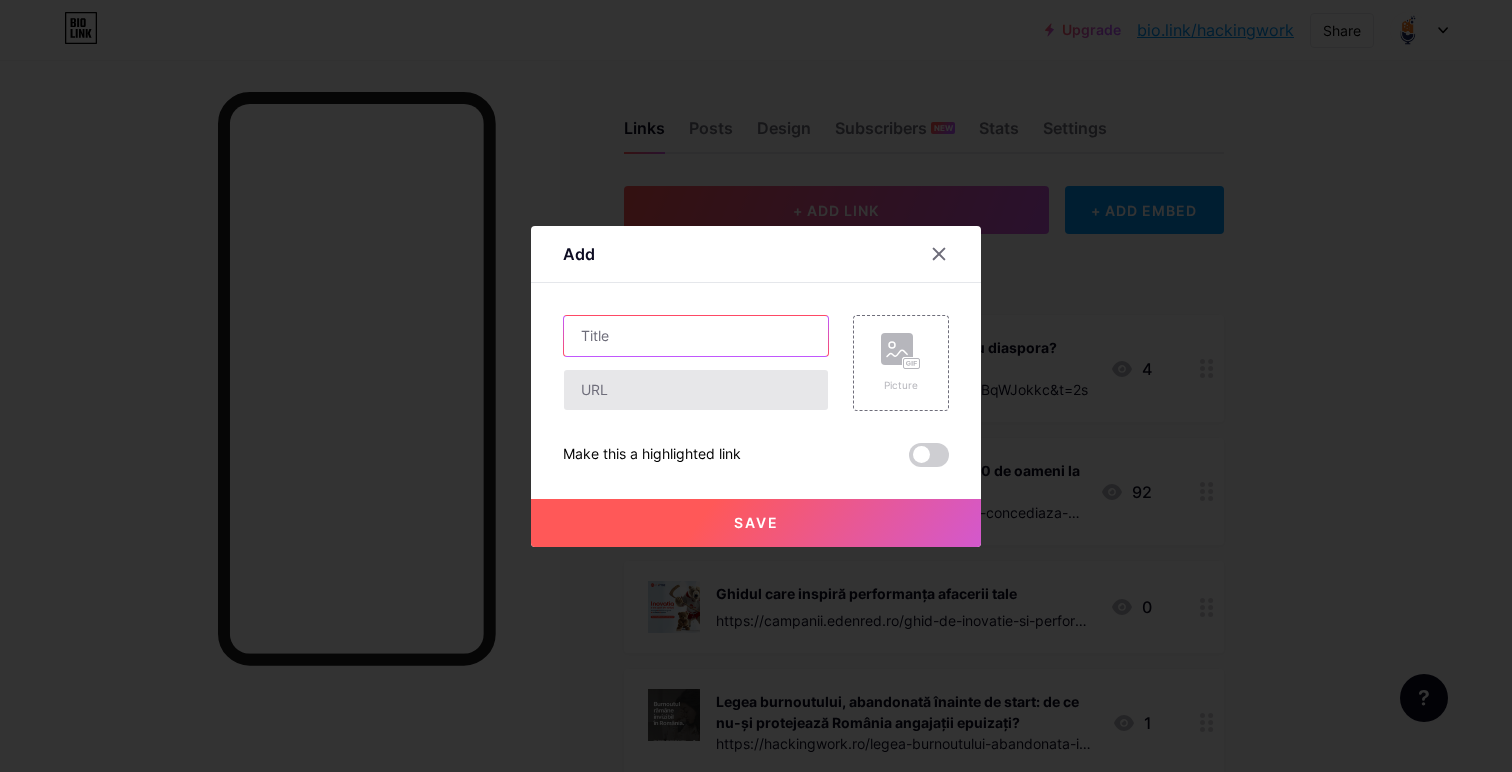 scroll, scrollTop: 0, scrollLeft: 0, axis: both 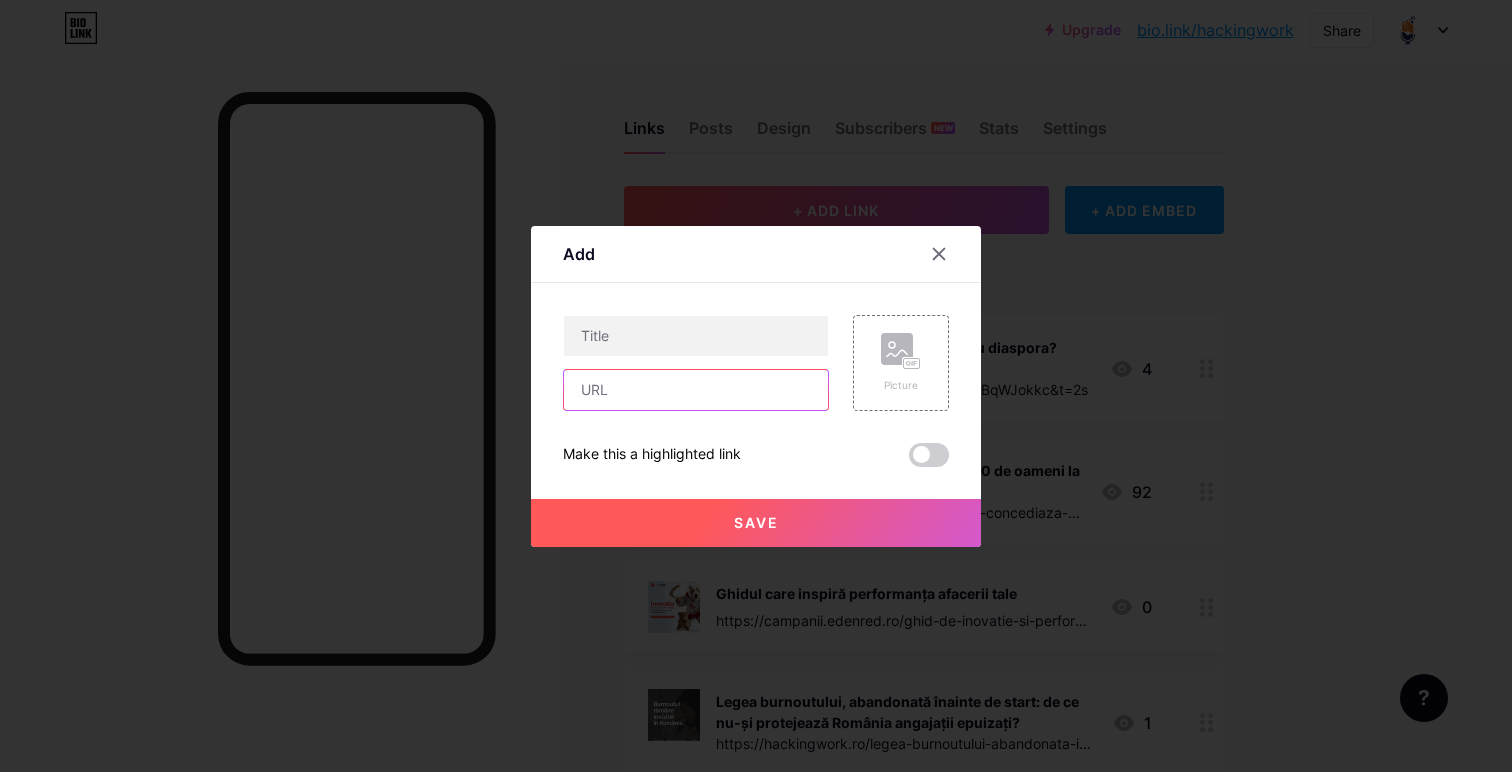click at bounding box center [696, 390] 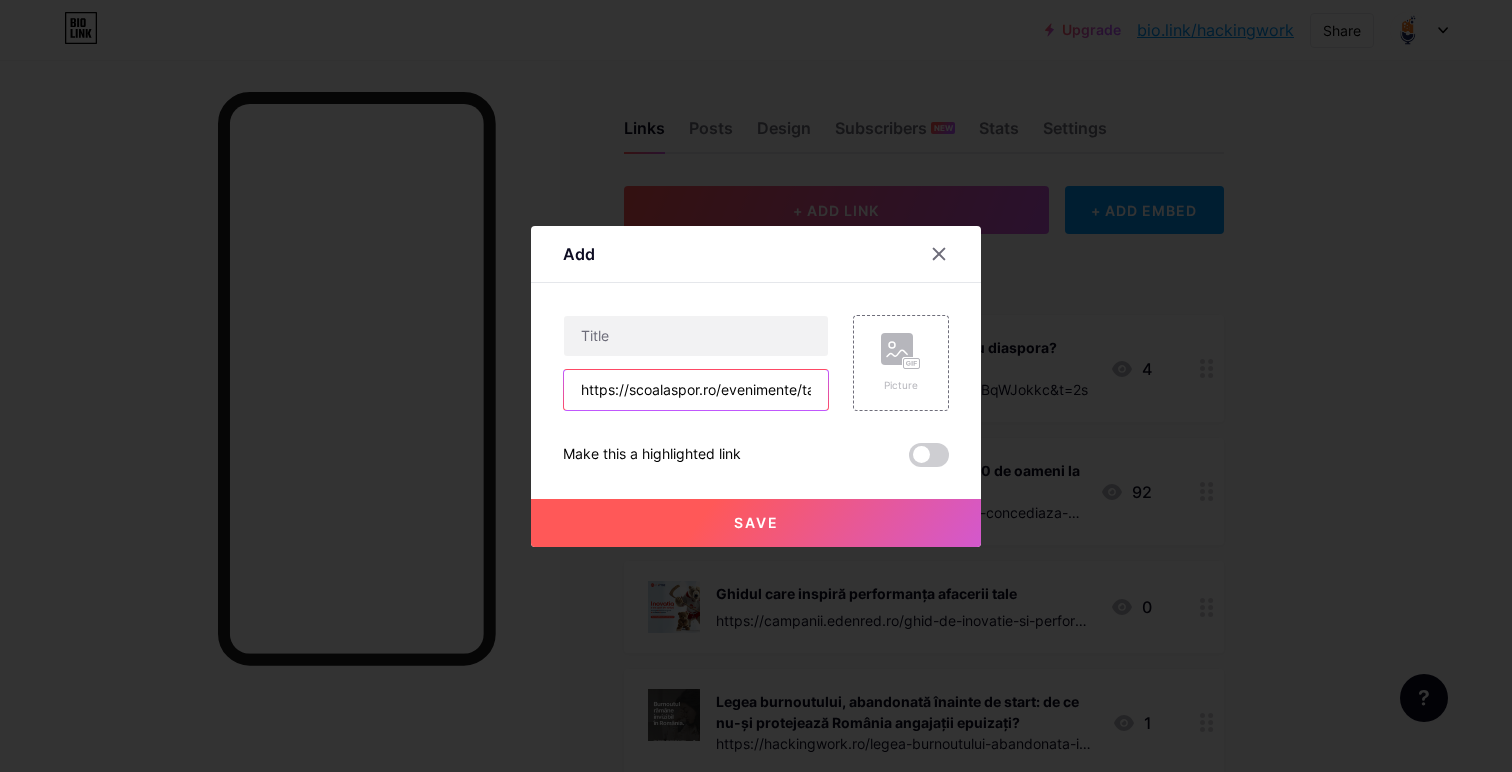 scroll, scrollTop: 0, scrollLeft: 608, axis: horizontal 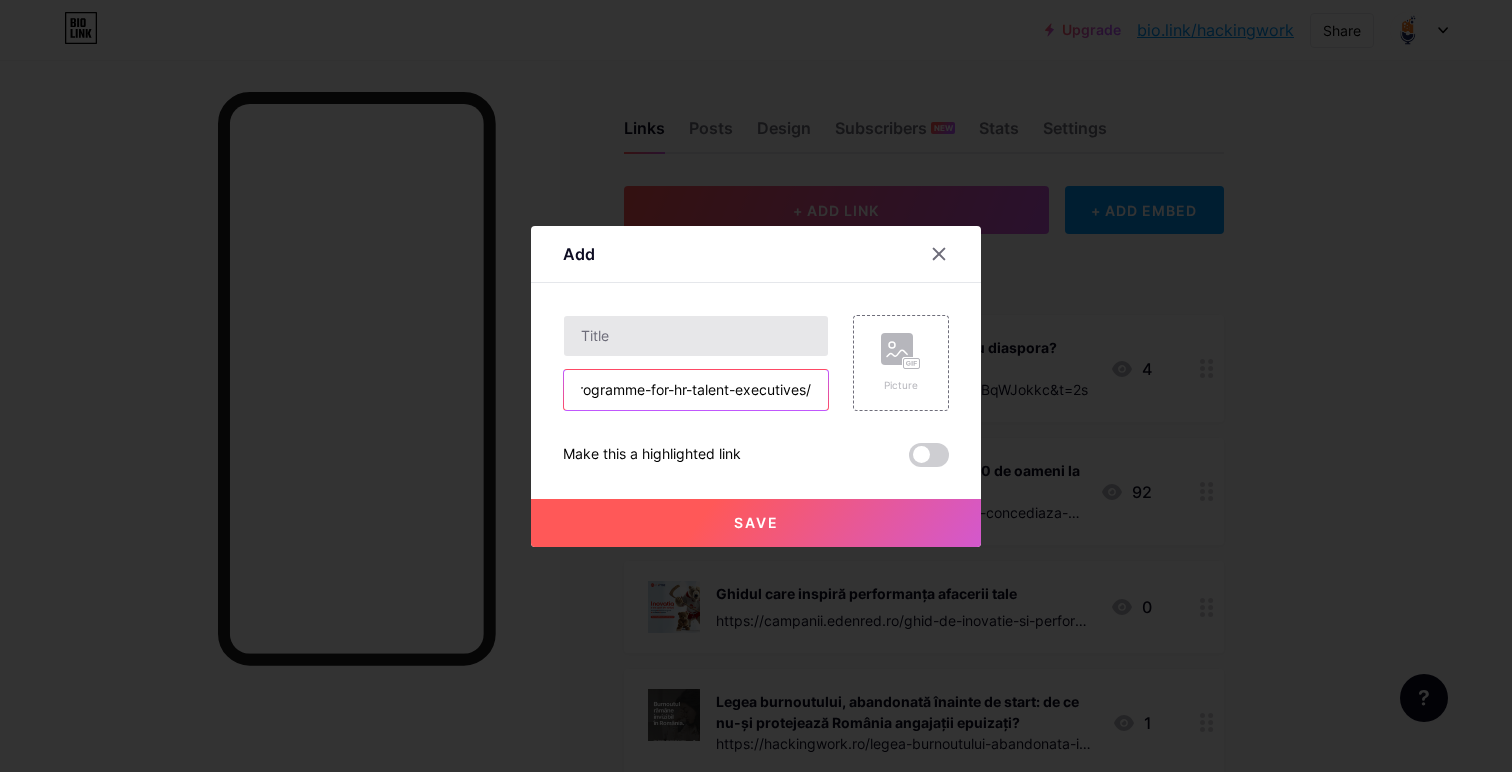 type on "https://scoalaspor.ro/evenimente/talent-academy-2025-cluj-a-world-class-development-programme-for-hr-talent-executives/" 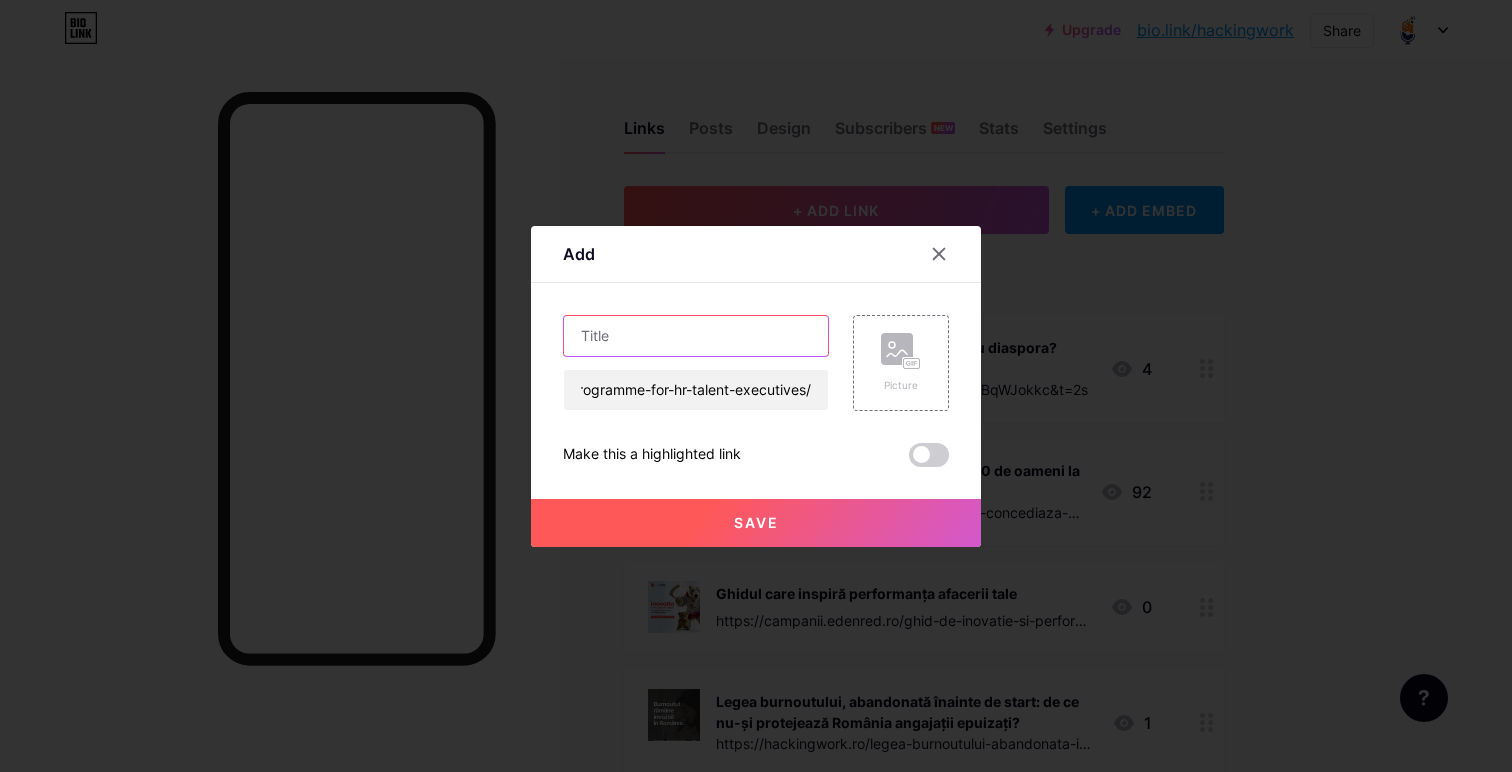 scroll, scrollTop: 0, scrollLeft: 0, axis: both 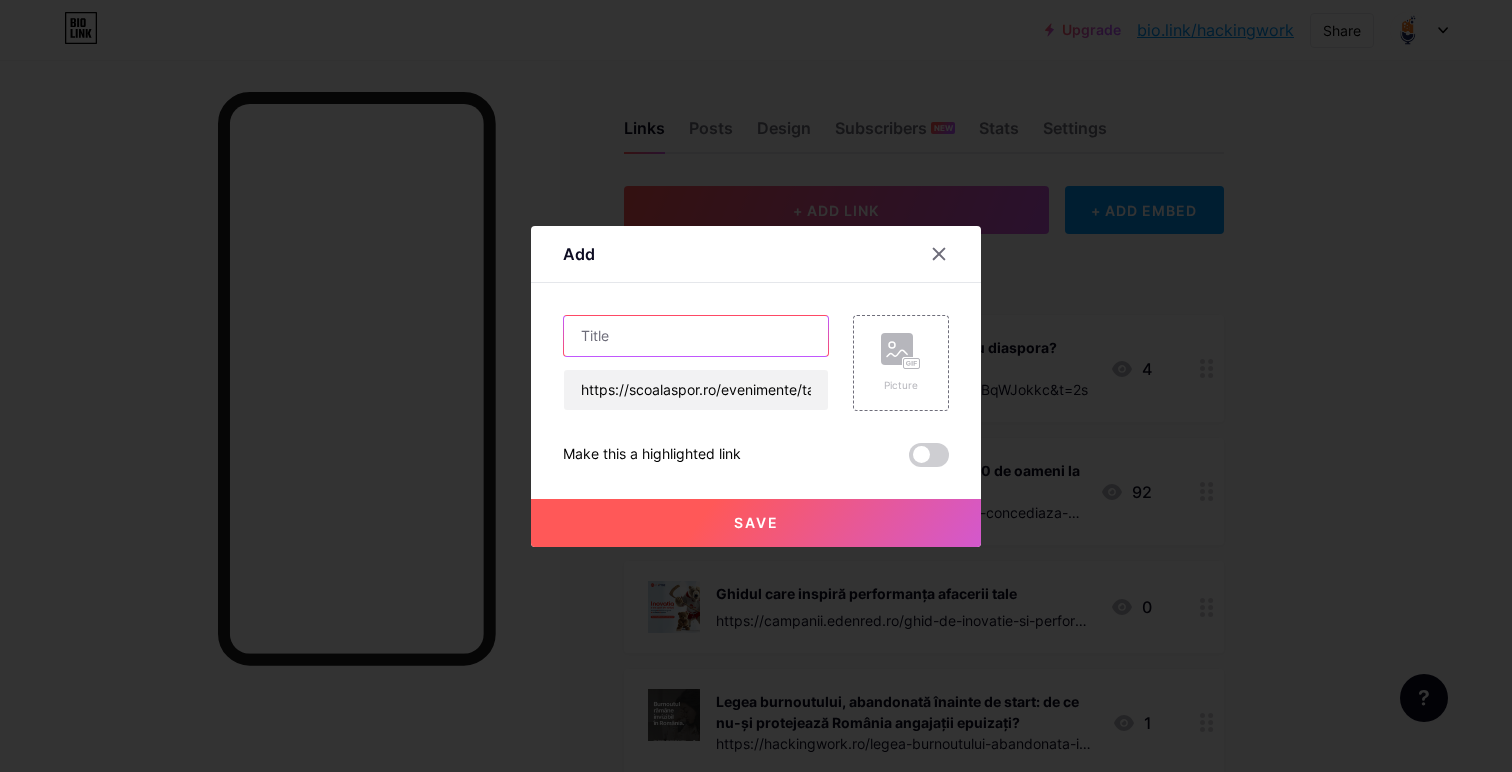 click at bounding box center [696, 336] 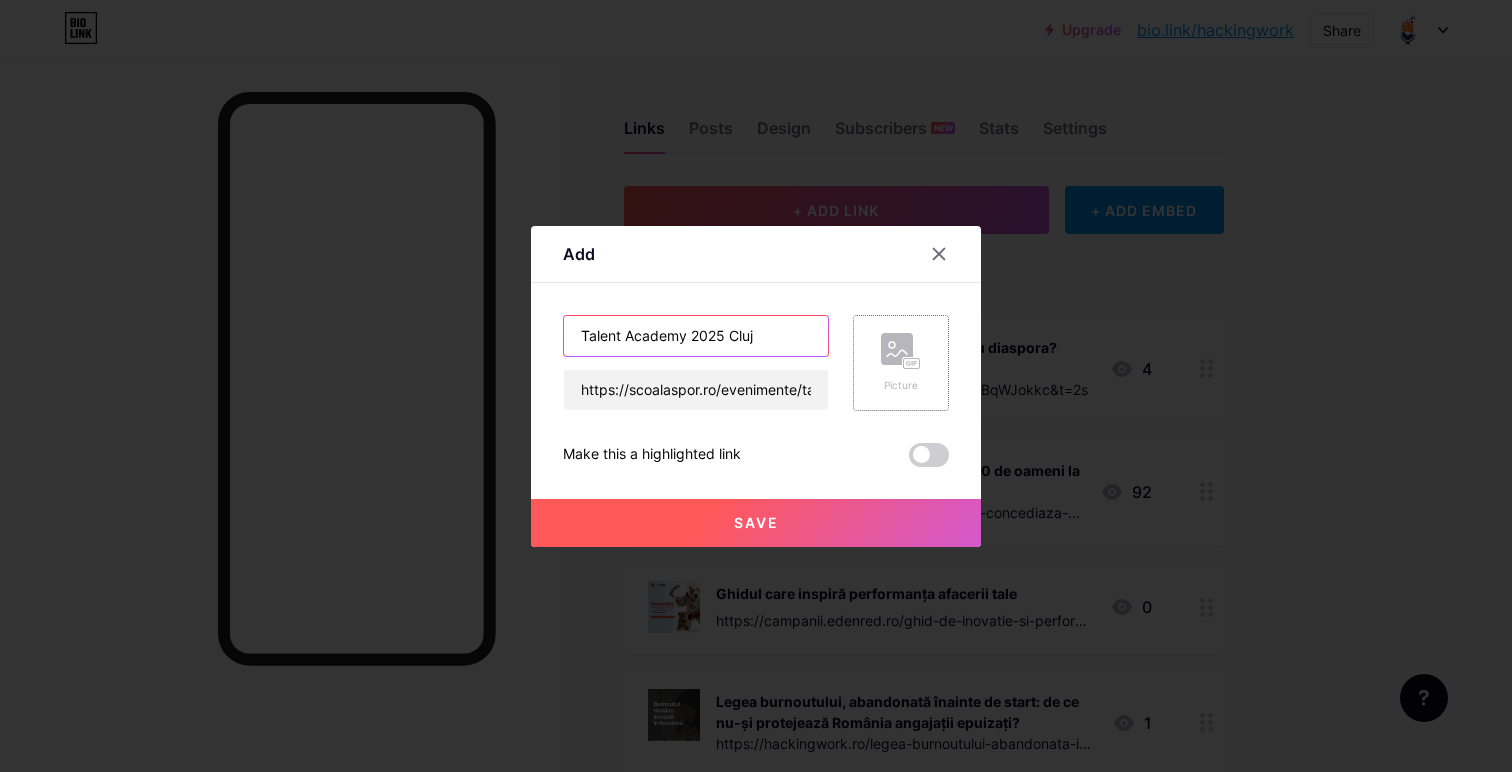 type on "Talent Academy 2025 Cluj" 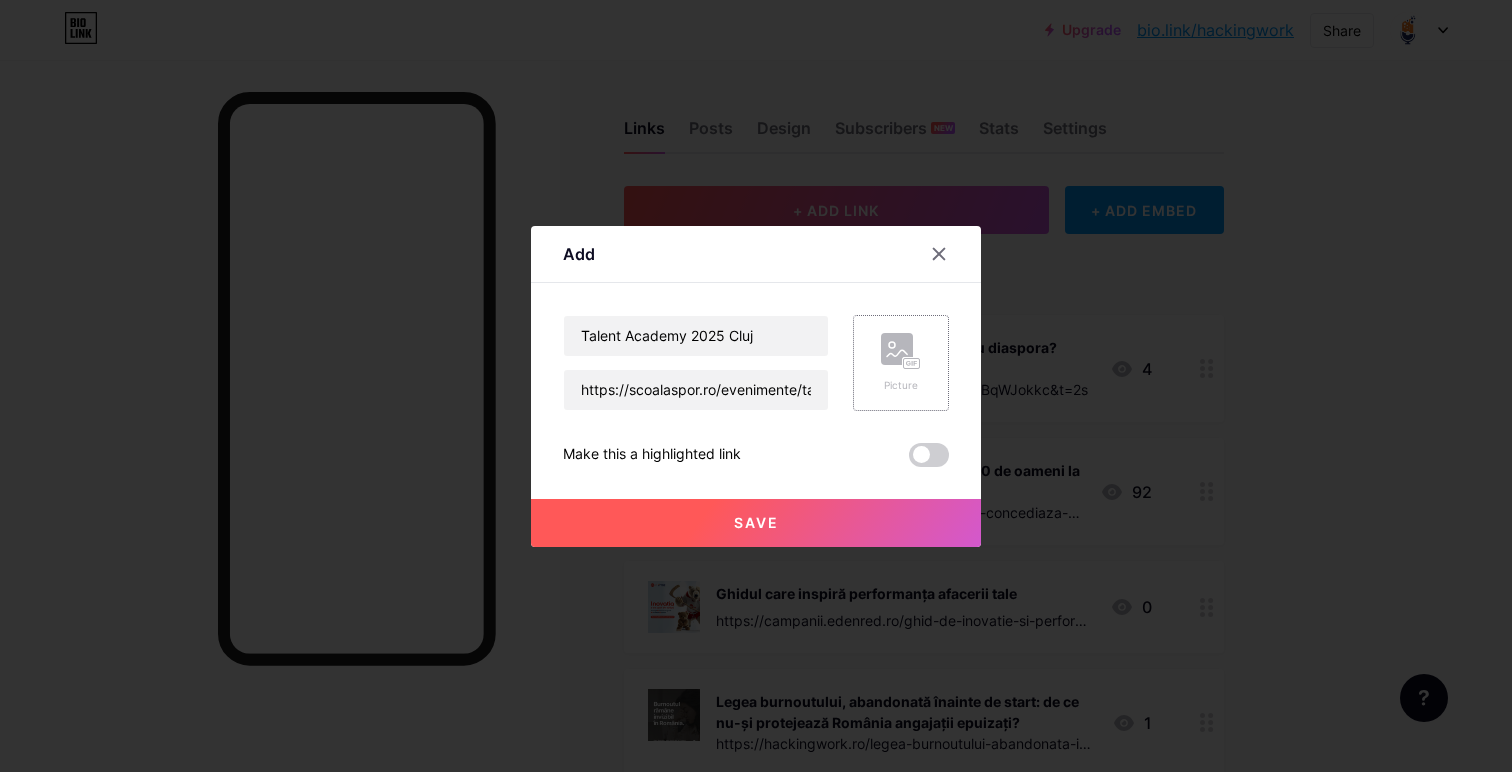 click 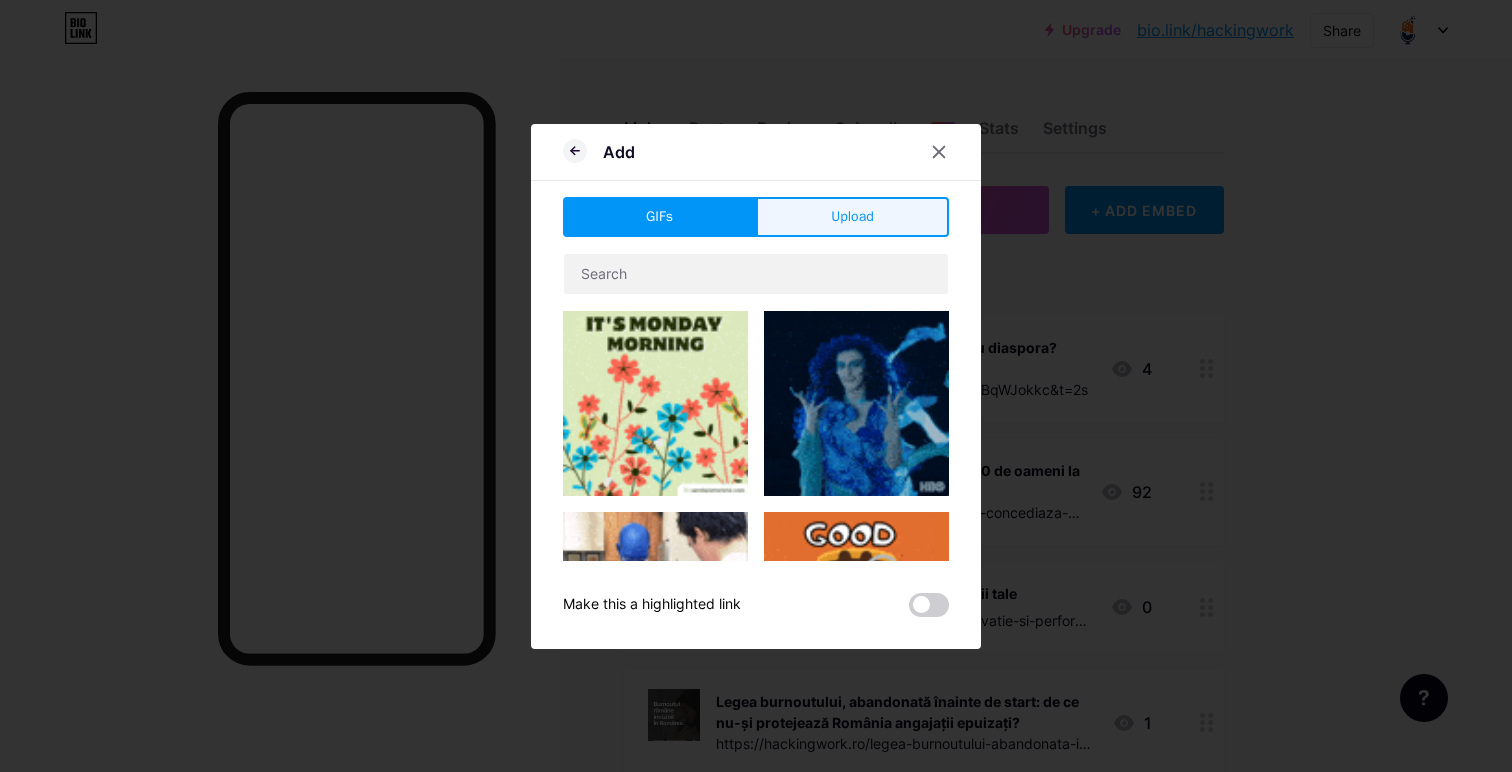 click on "Upload" at bounding box center [852, 216] 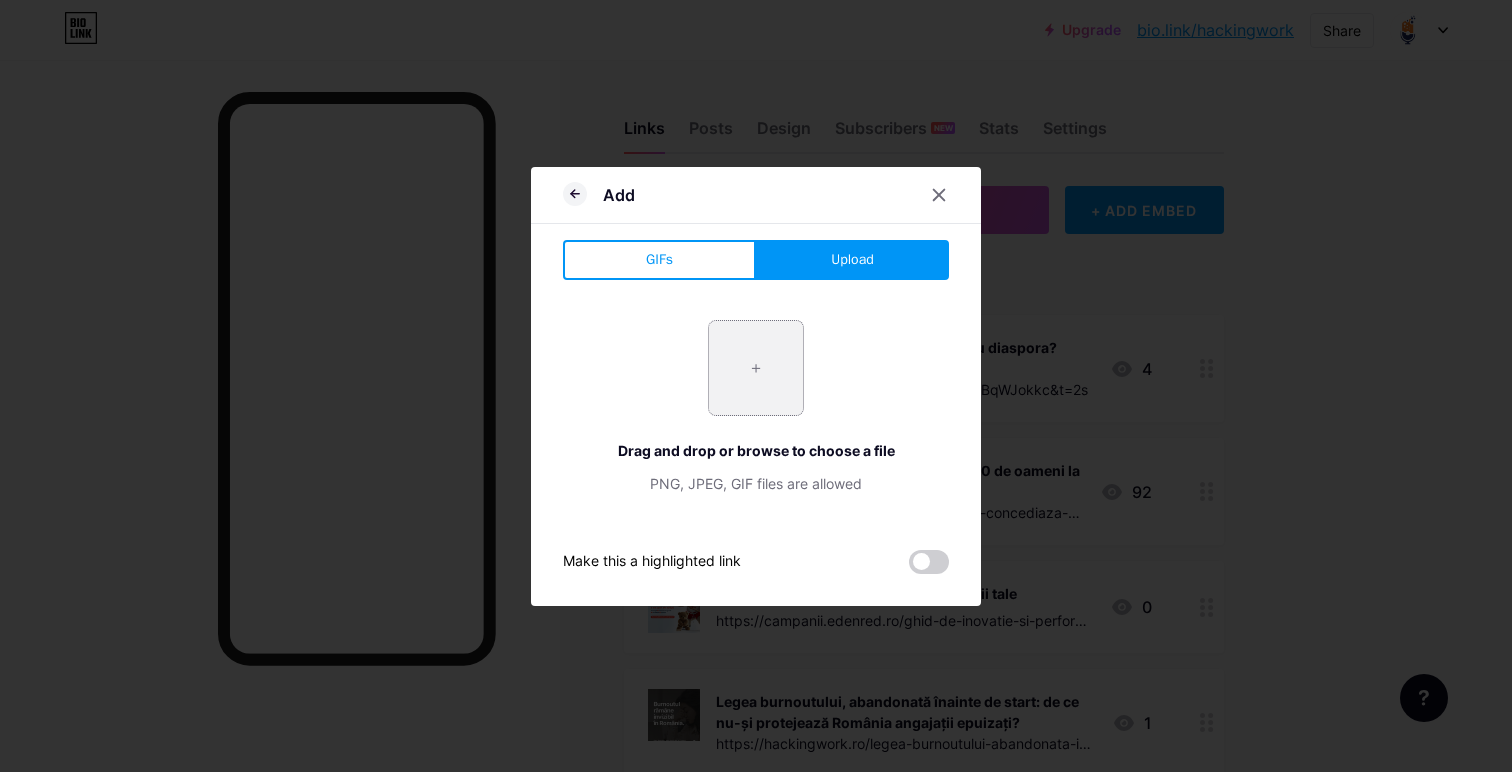 click at bounding box center [756, 368] 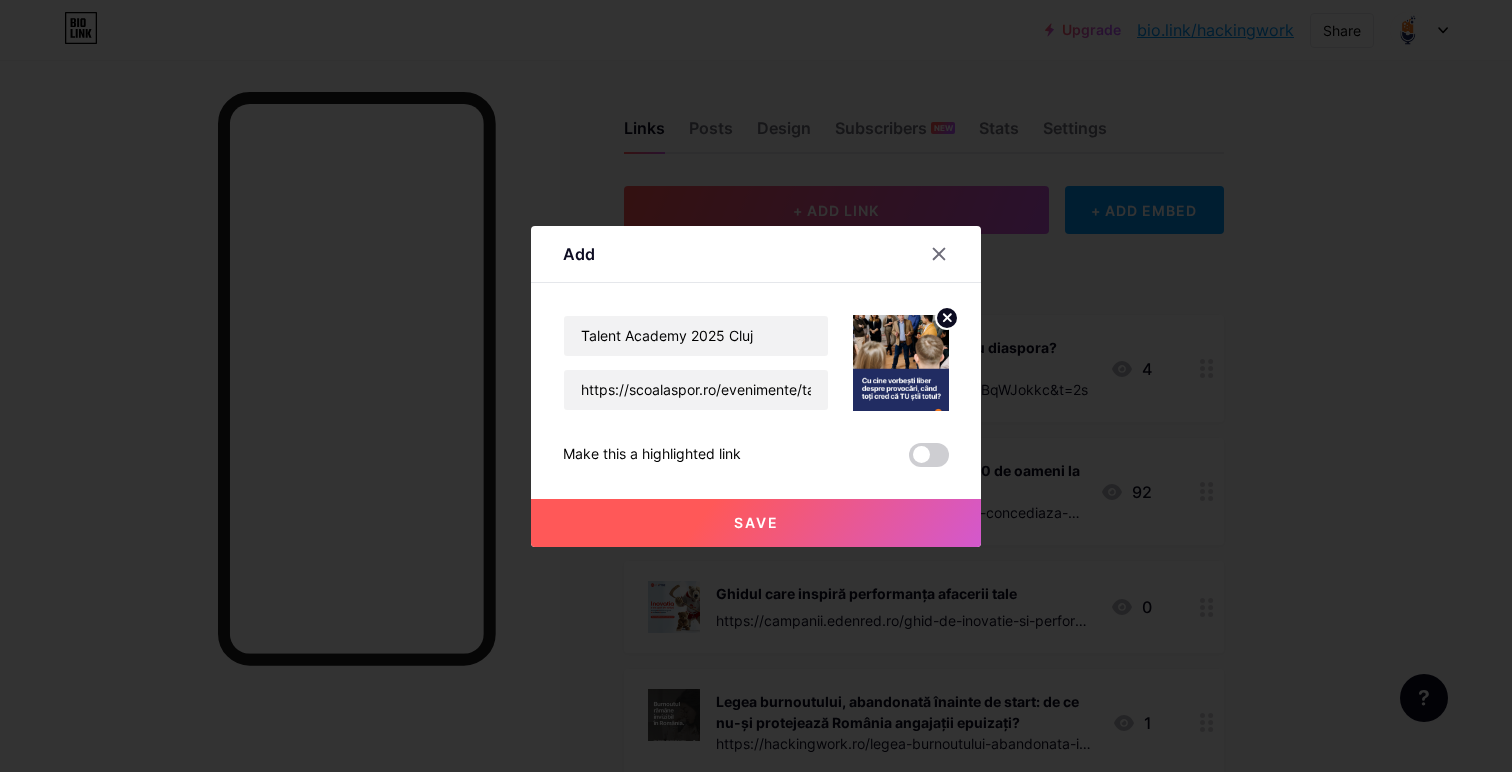 click at bounding box center [901, 363] 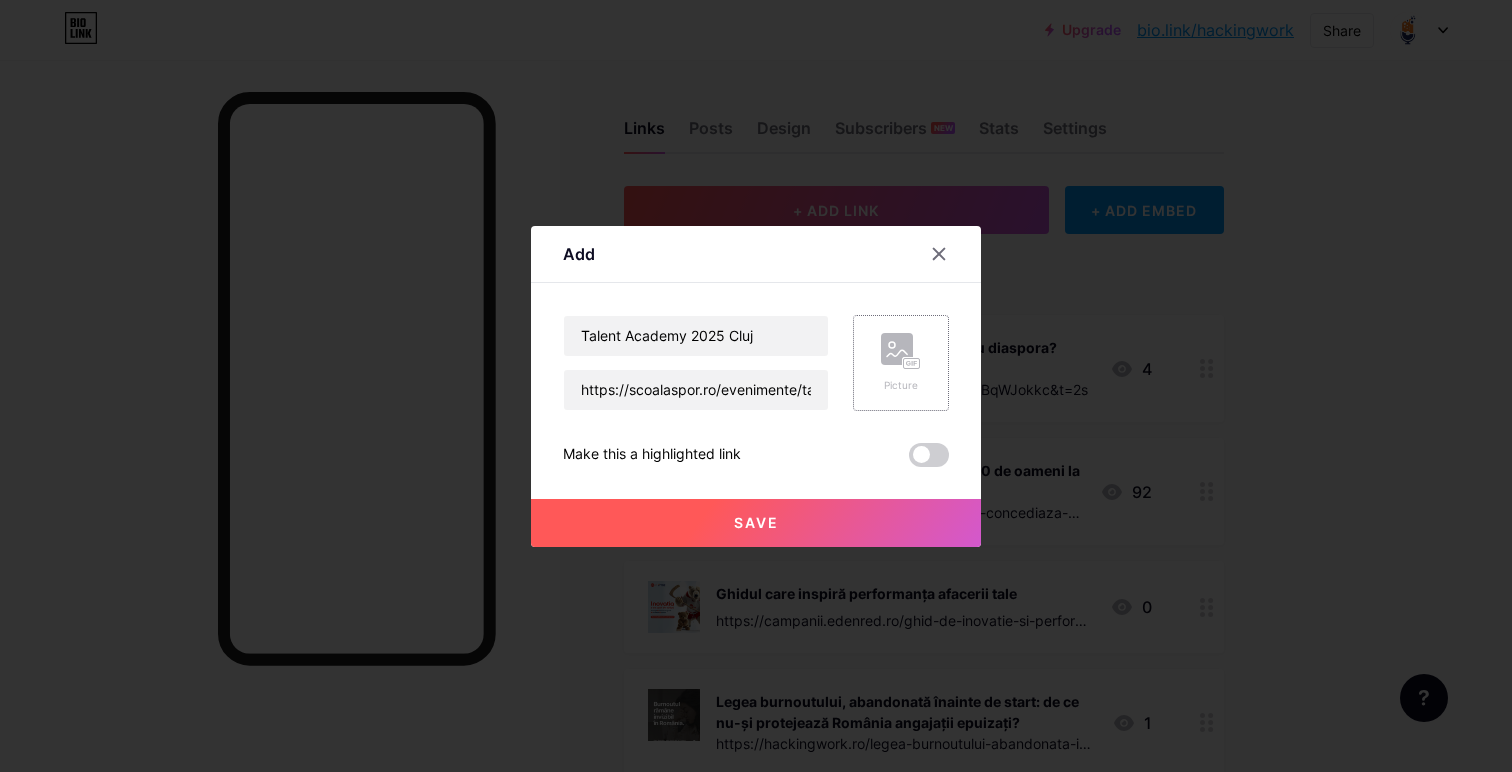 click 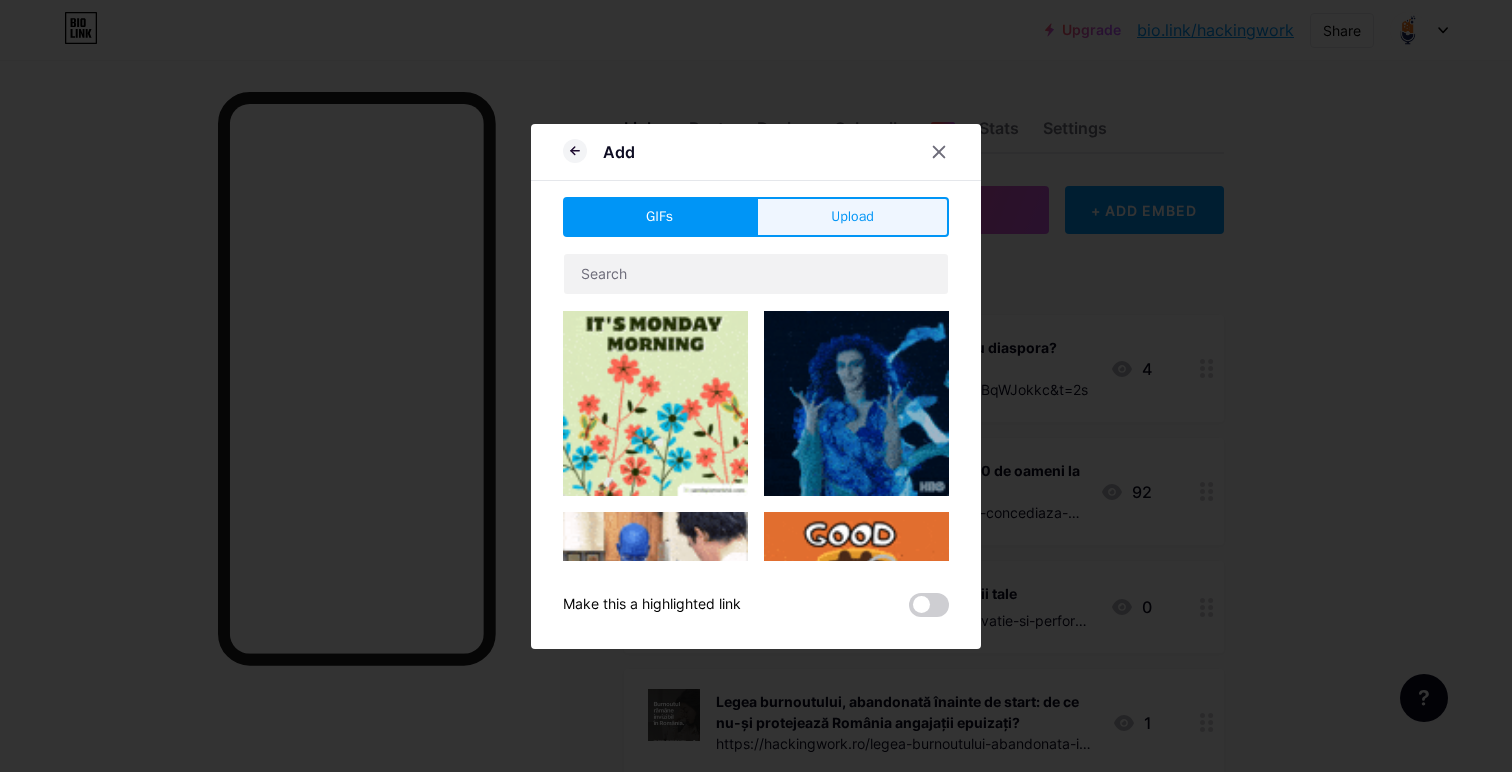 click on "Upload" at bounding box center [852, 217] 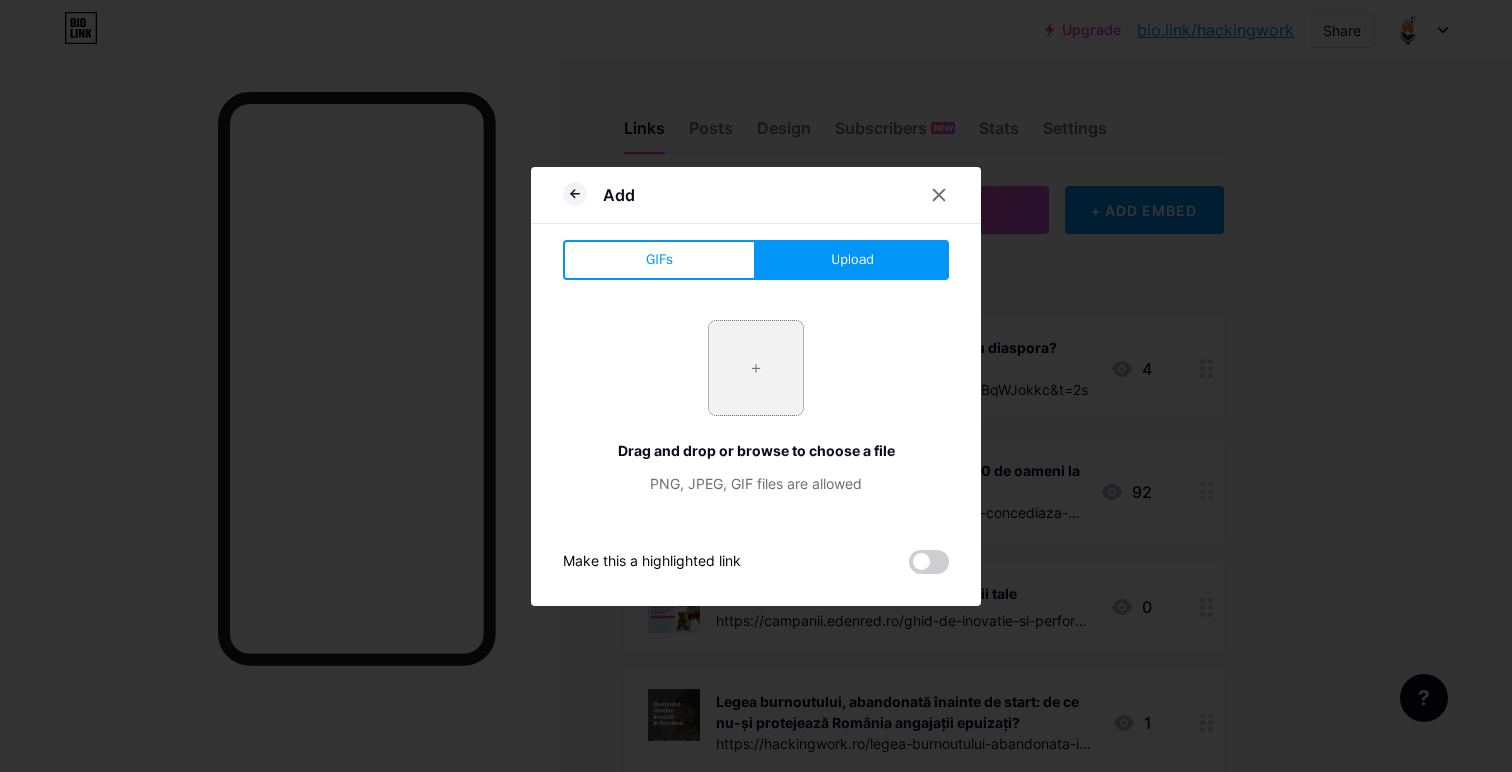 click at bounding box center (756, 368) 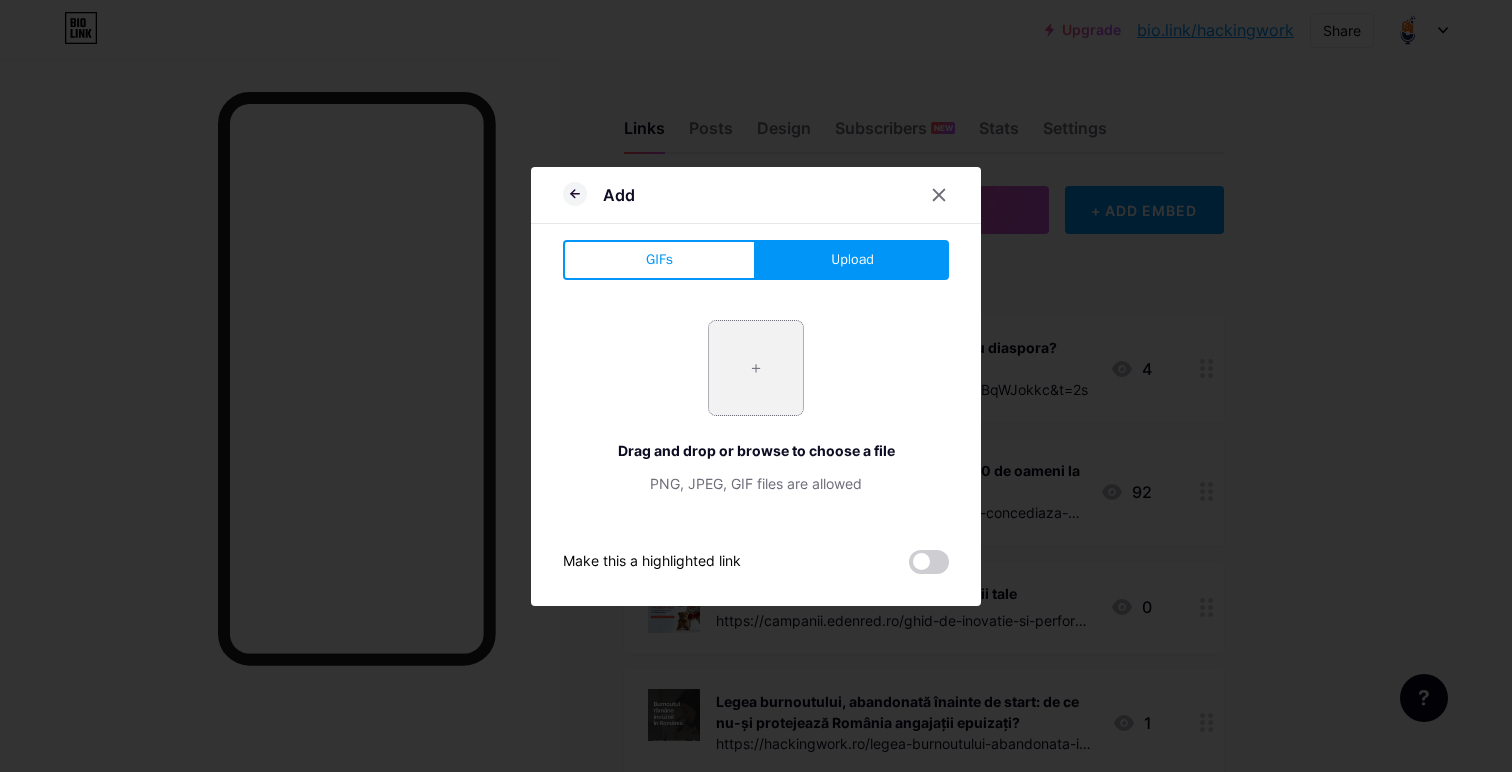 type on "C:\fakepath\05.png" 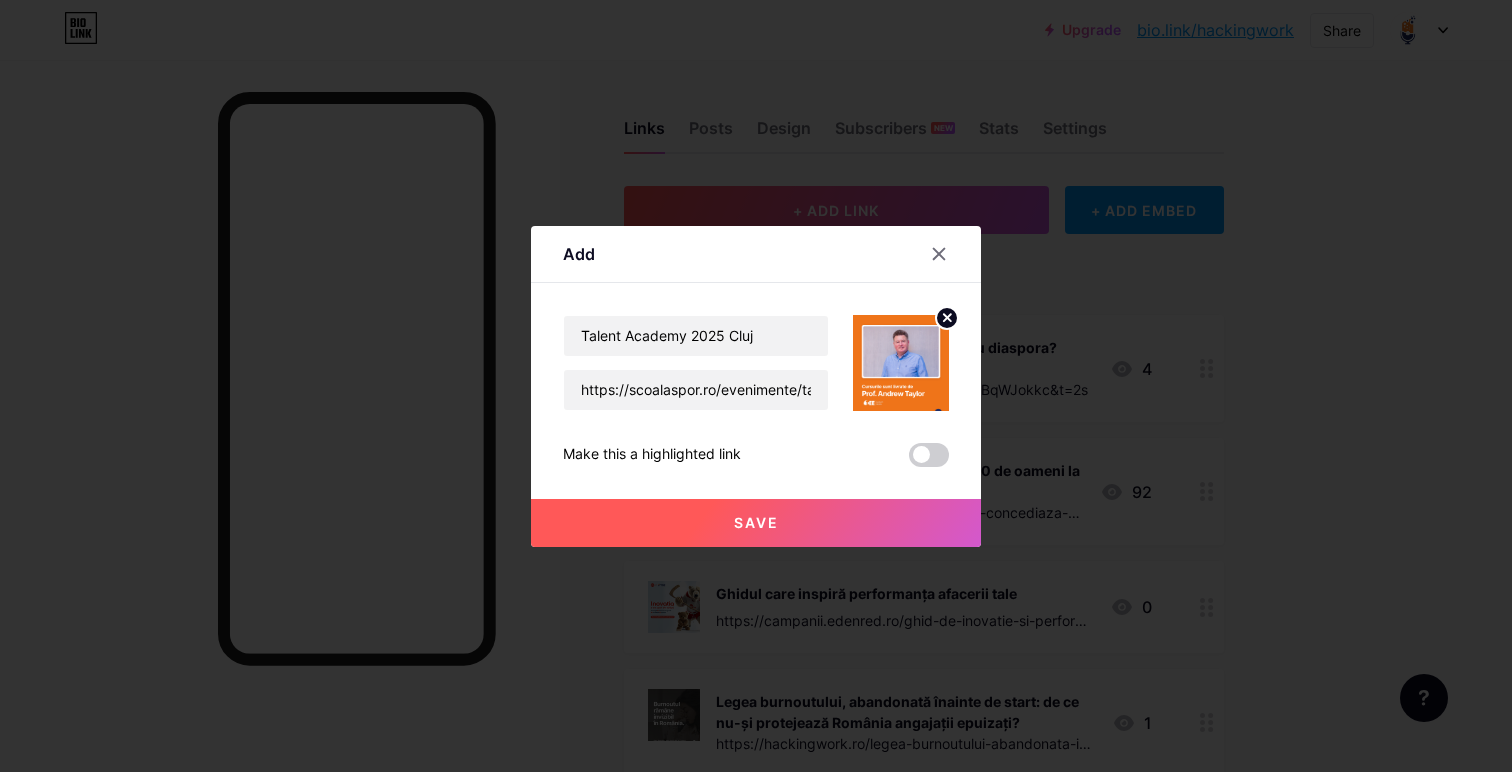click on "Save" at bounding box center (756, 523) 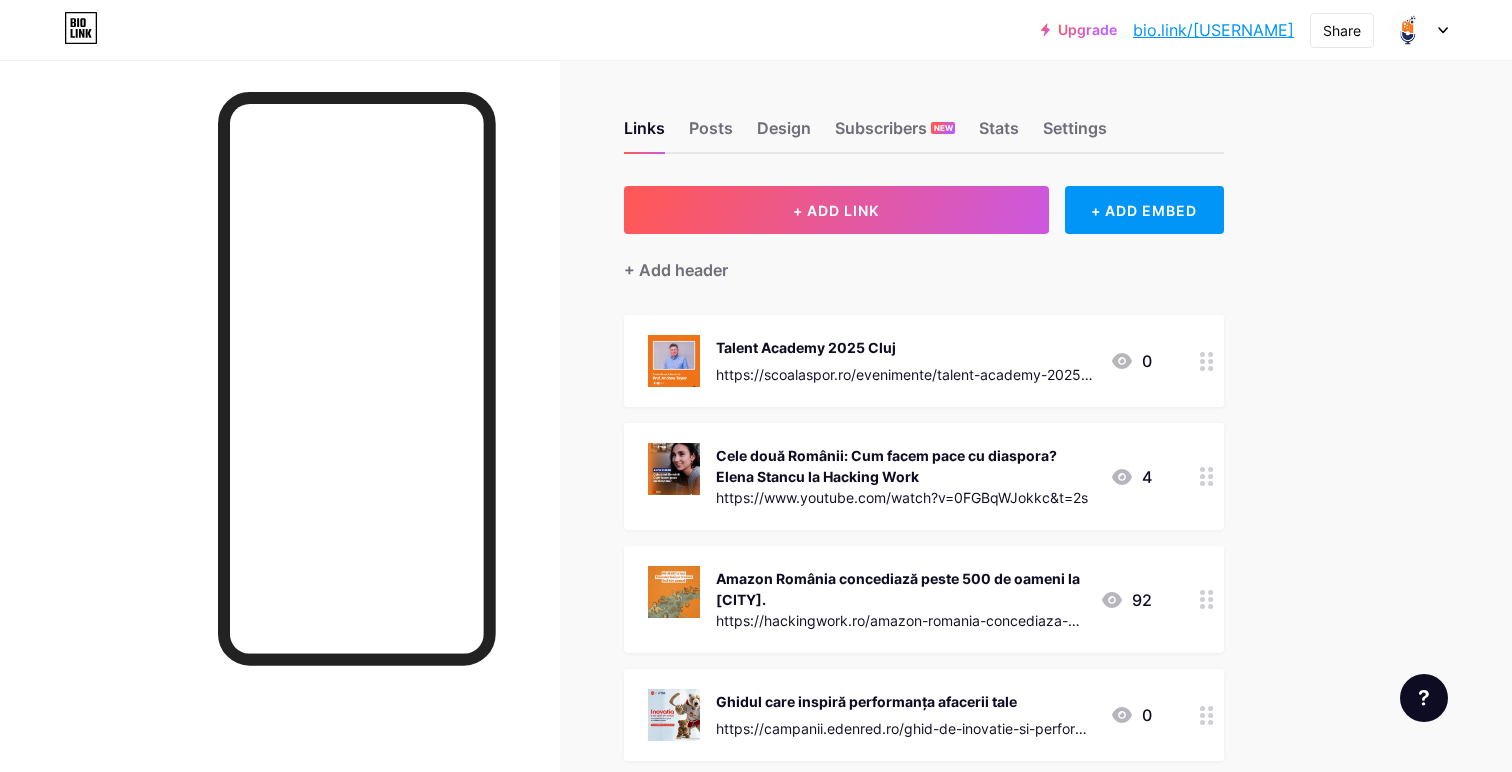 scroll, scrollTop: 0, scrollLeft: 0, axis: both 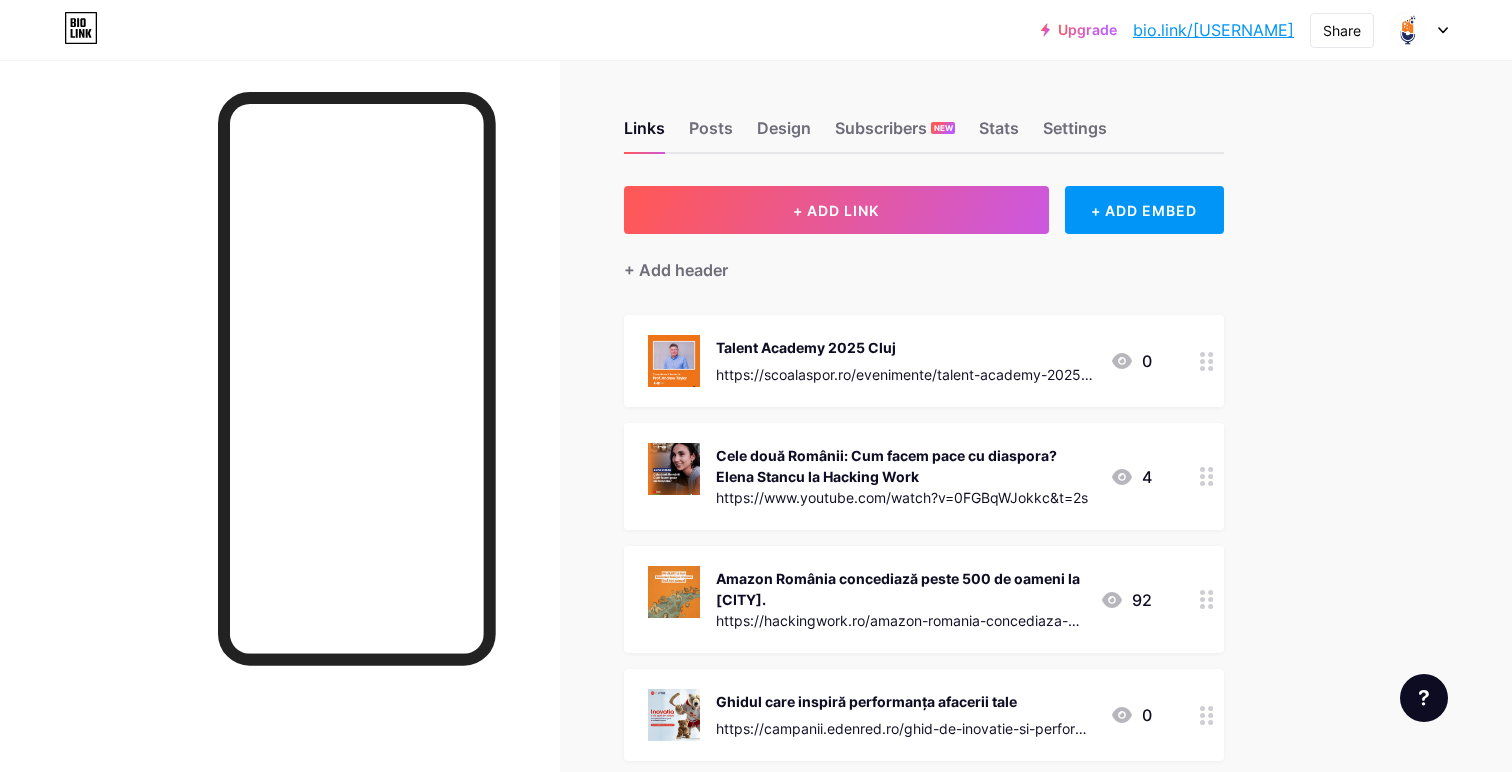 click on "bio.link/[USERNAME]   bio.link/[USERNAME]       + Add a new page        Account settings   Logout" at bounding box center (756, 30) 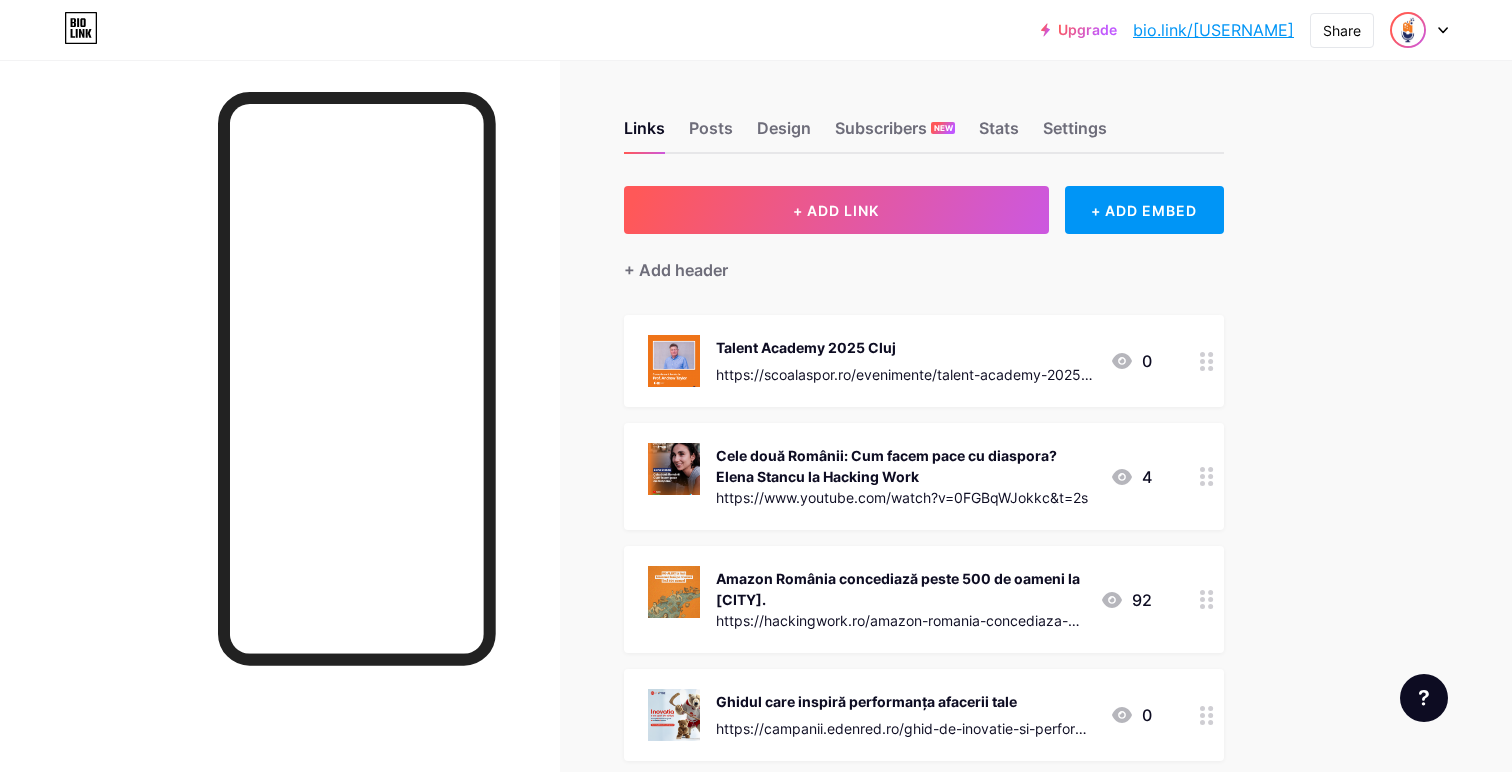 click at bounding box center (1408, 30) 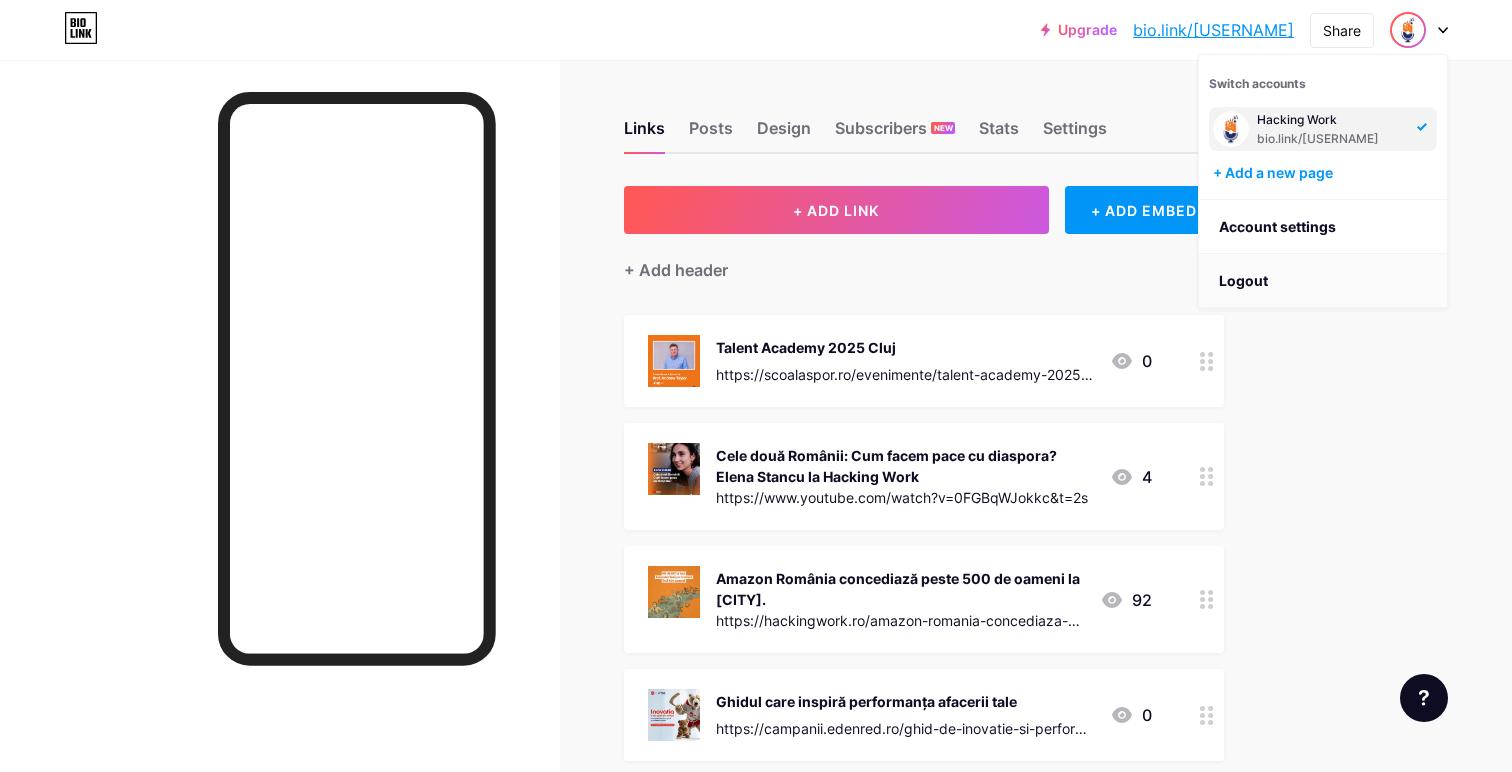 click on "Logout" at bounding box center (1323, 281) 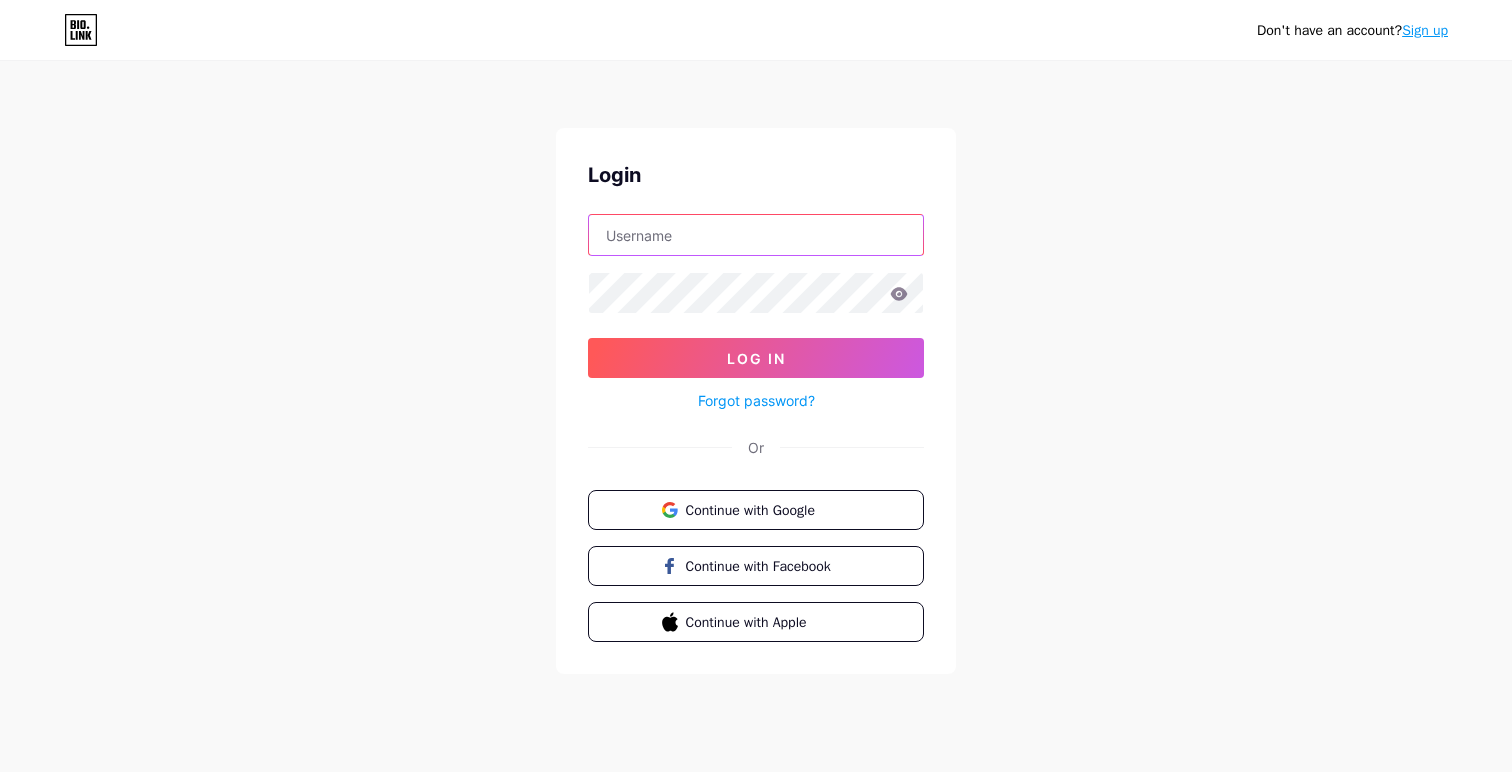 click at bounding box center (756, 235) 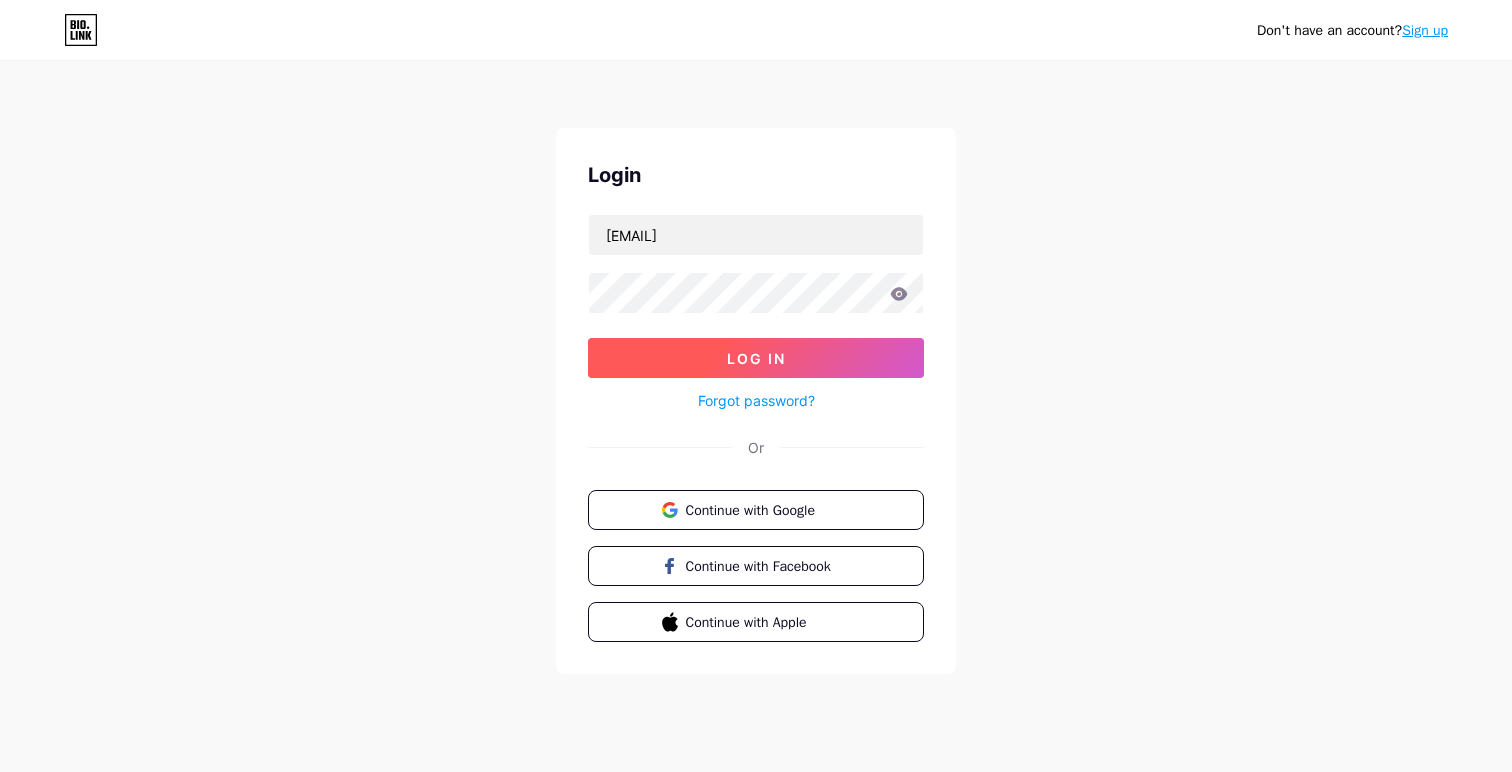 click on "Log In" at bounding box center [756, 358] 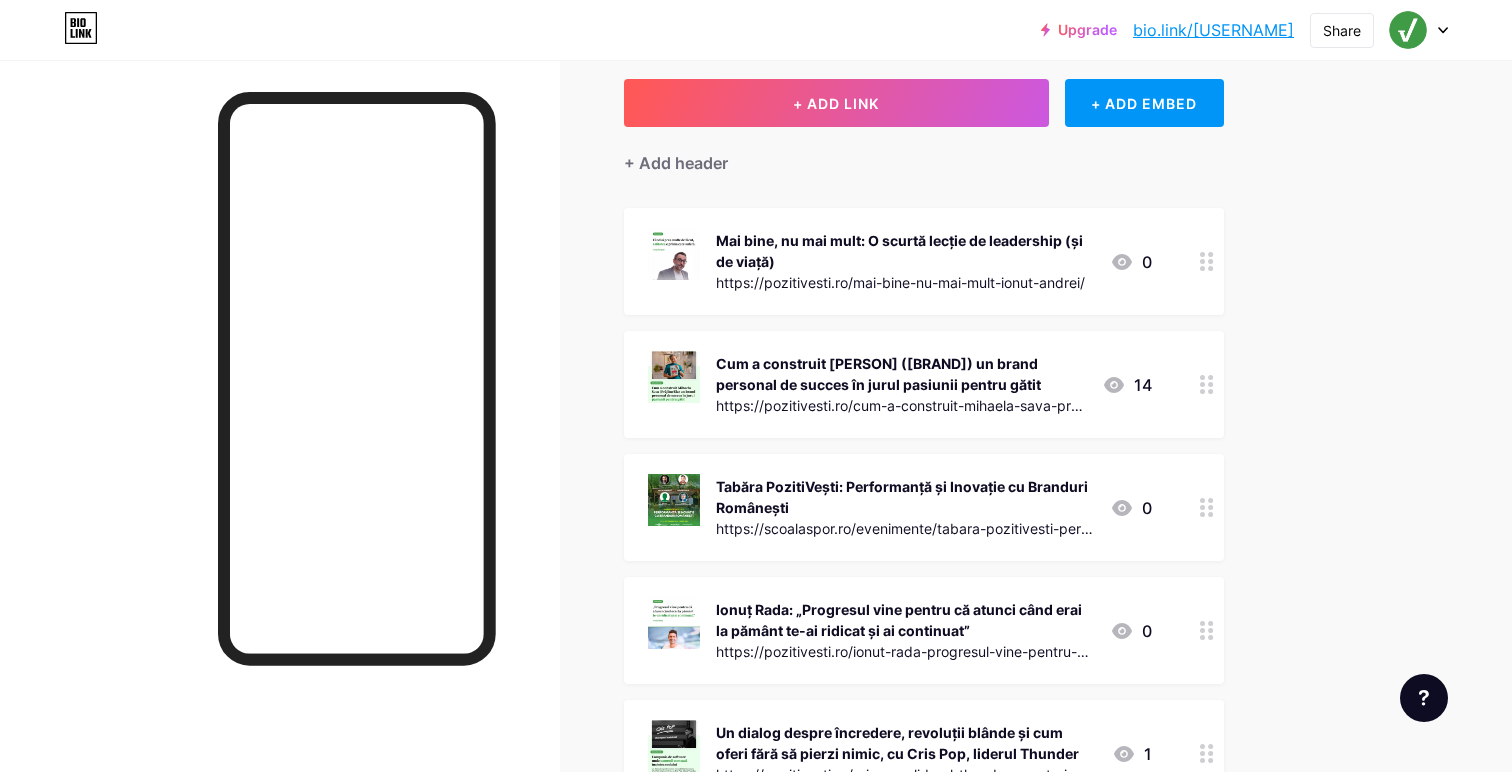 scroll, scrollTop: 167, scrollLeft: 0, axis: vertical 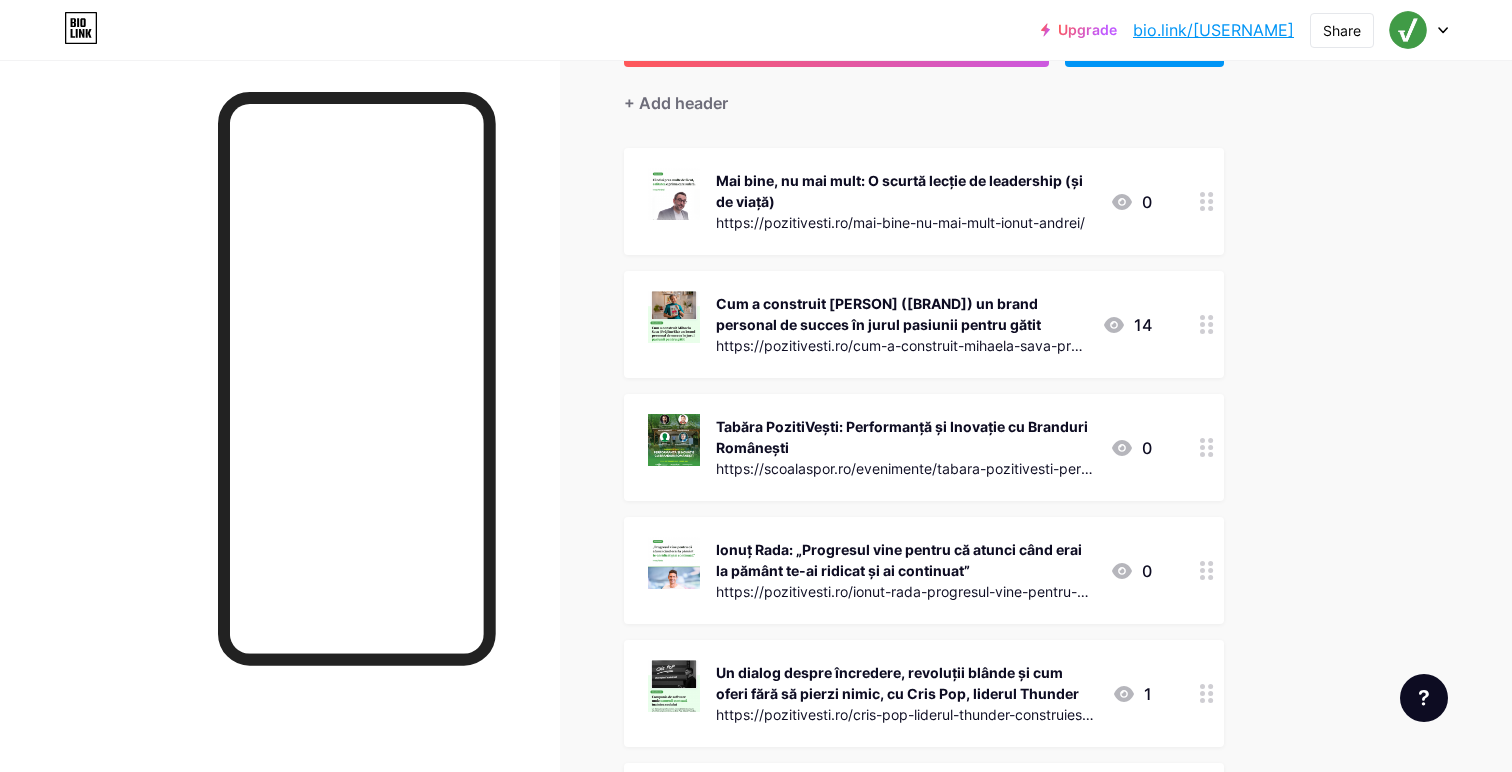 click 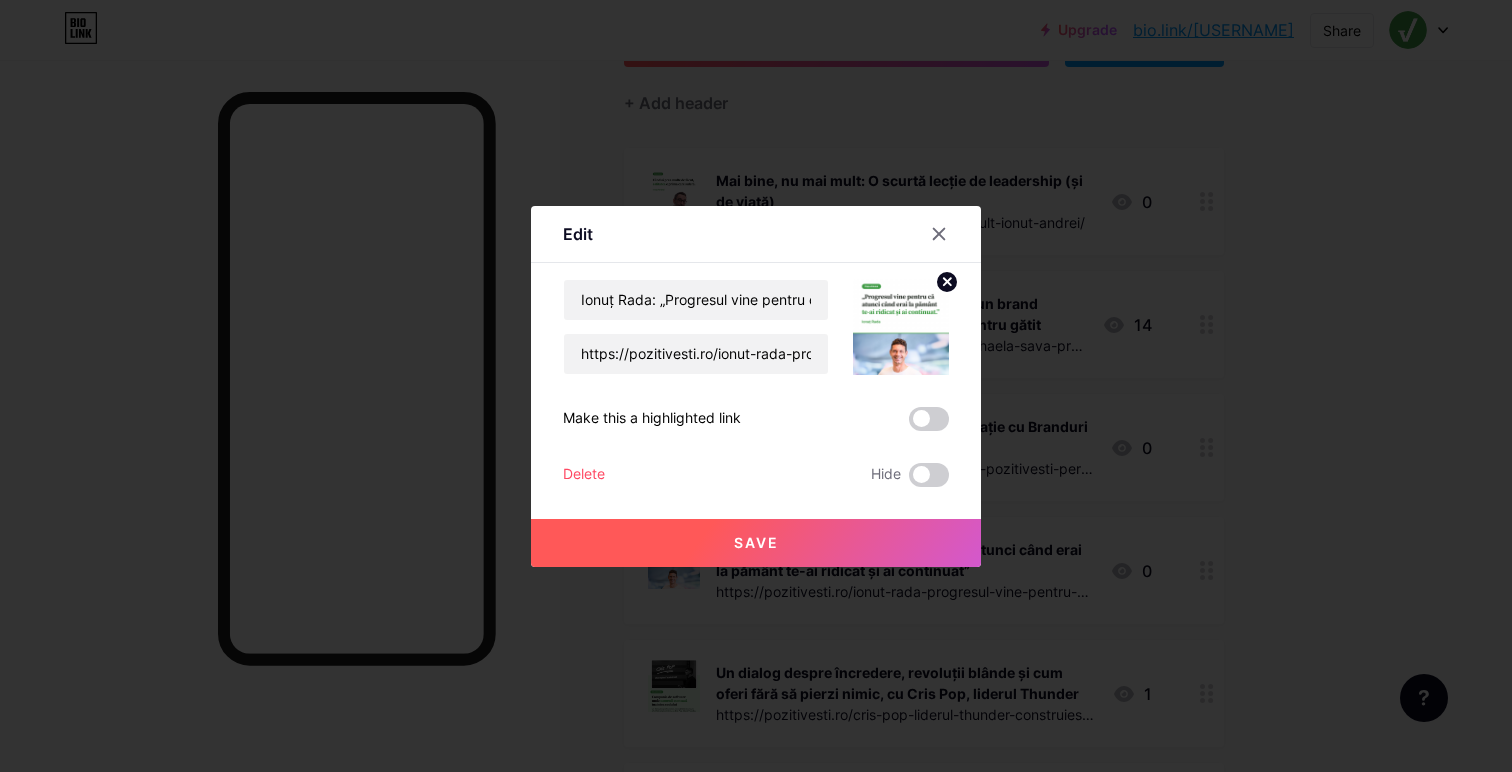 click on "Delete" at bounding box center (584, 475) 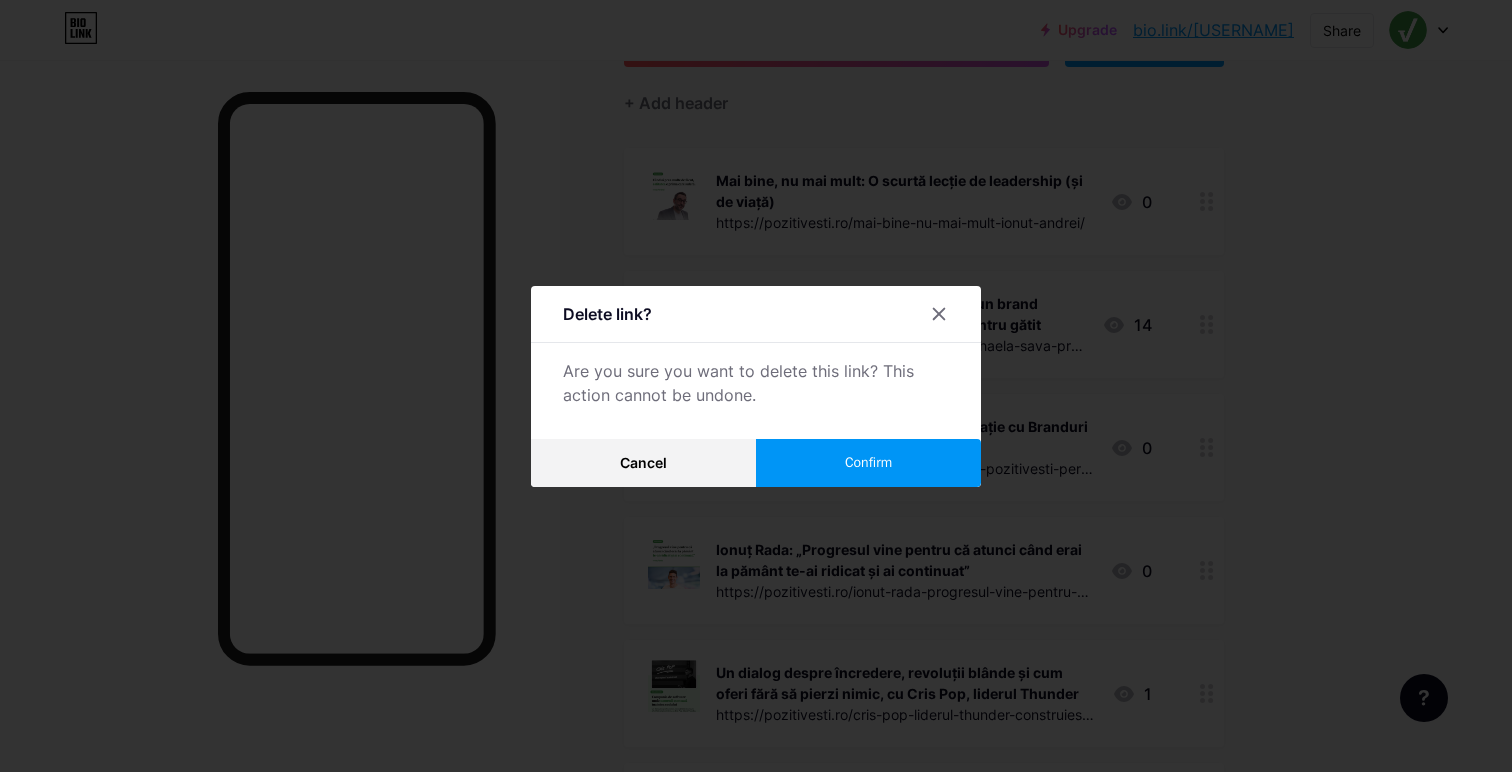 click on "Confirm" at bounding box center [868, 462] 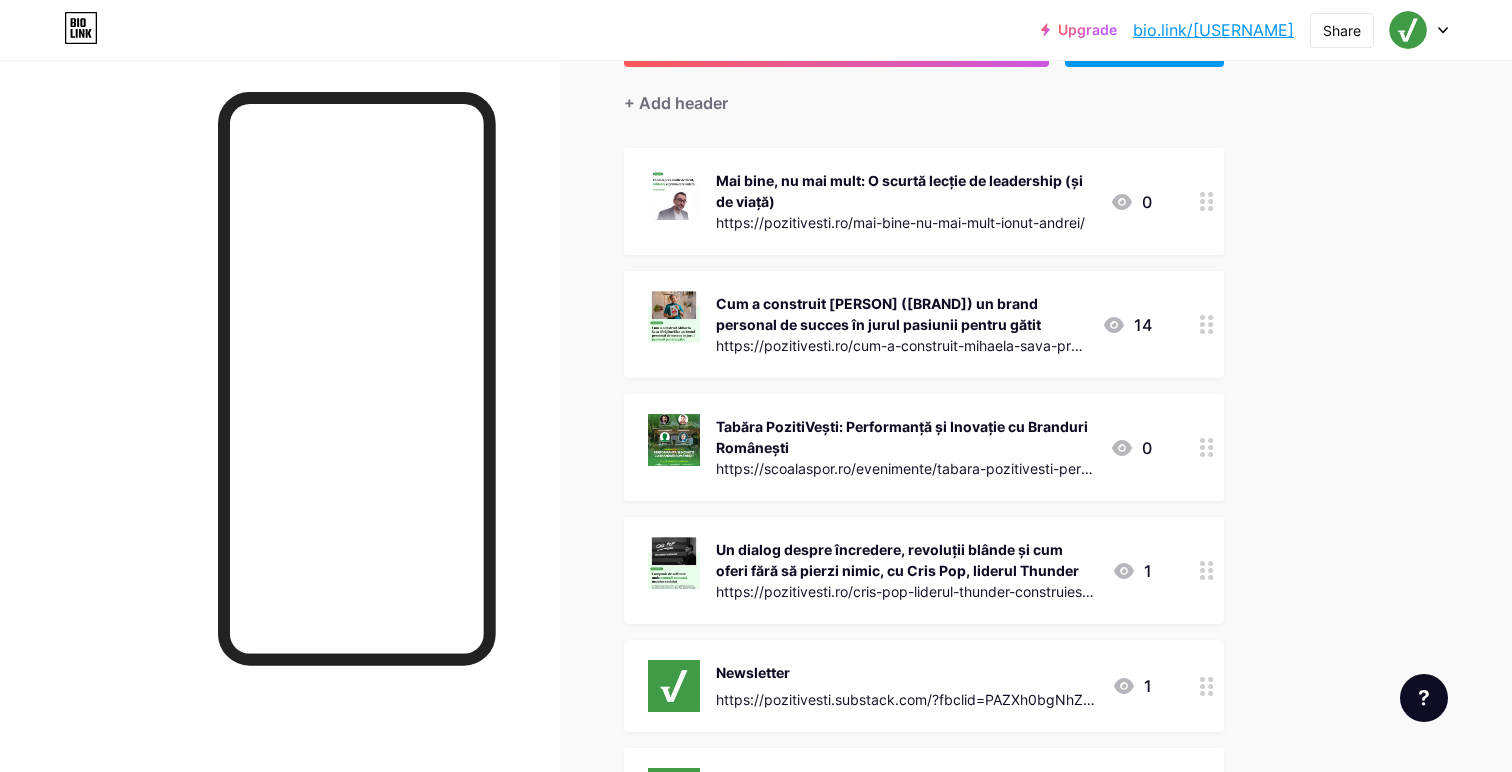 click on "Un dialog despre încredere, revoluții blânde și cum oferi fără să pierzi nimic, cu Cris Pop, liderul Thunder" at bounding box center [906, 560] 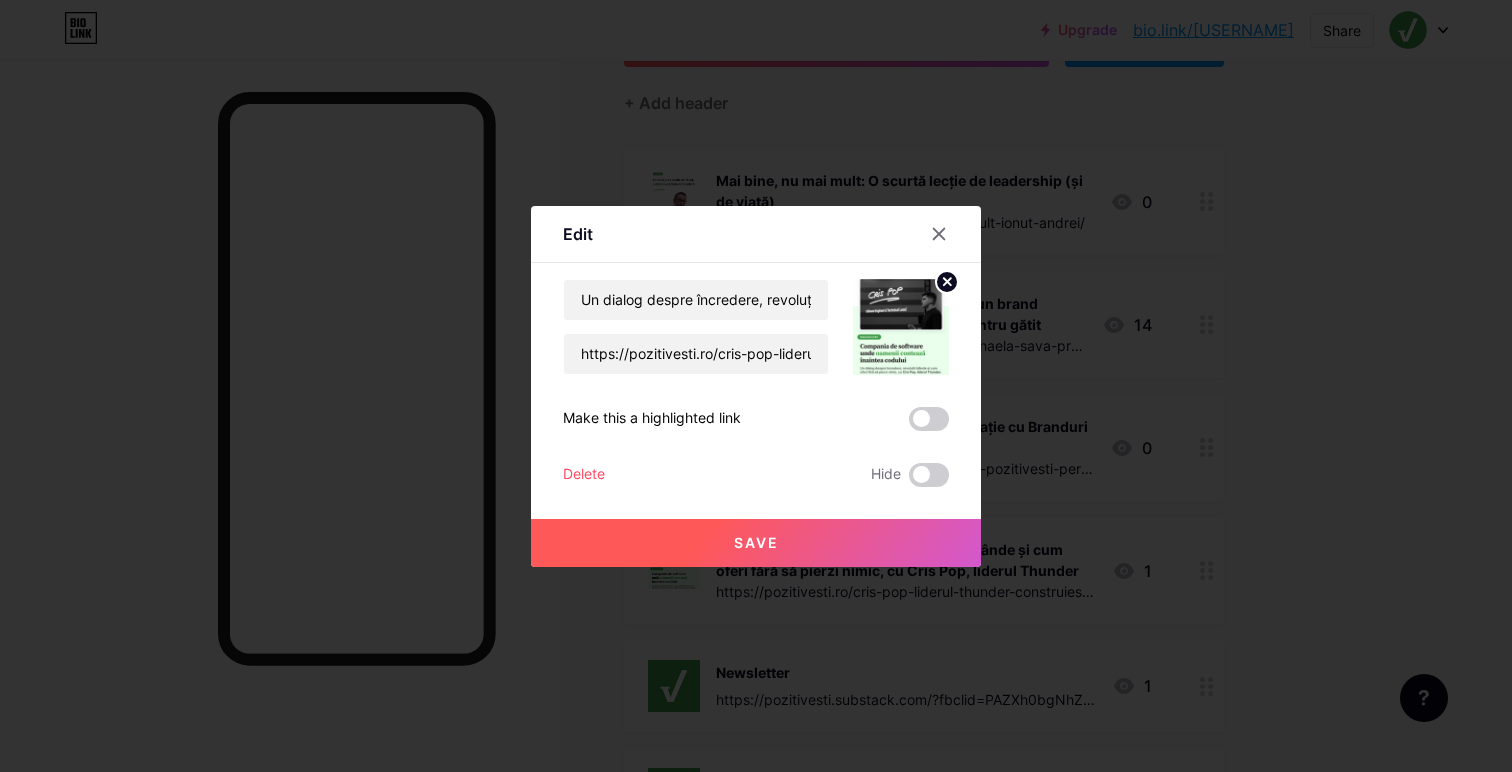 click on "Delete" at bounding box center (584, 475) 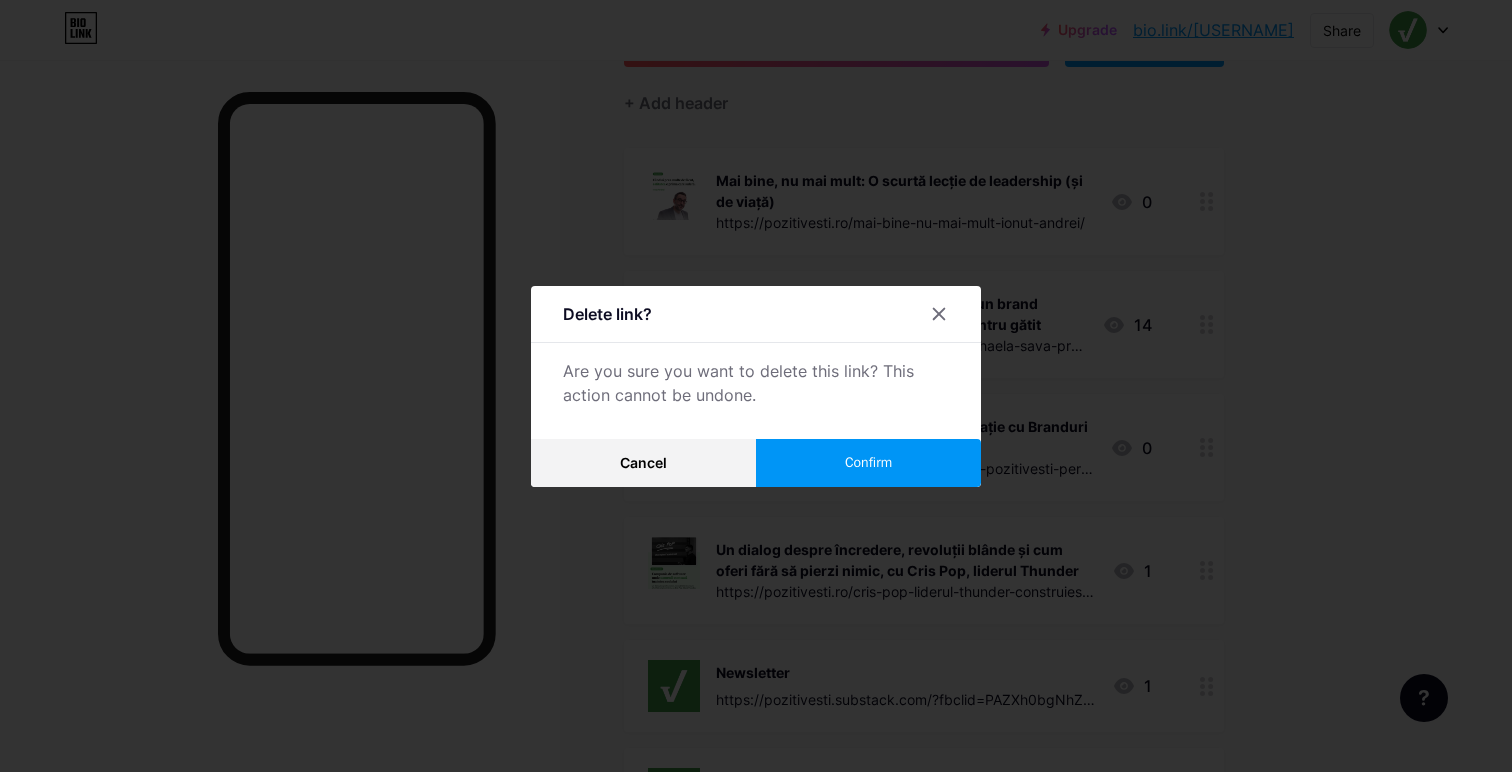 click on "Confirm" at bounding box center [868, 462] 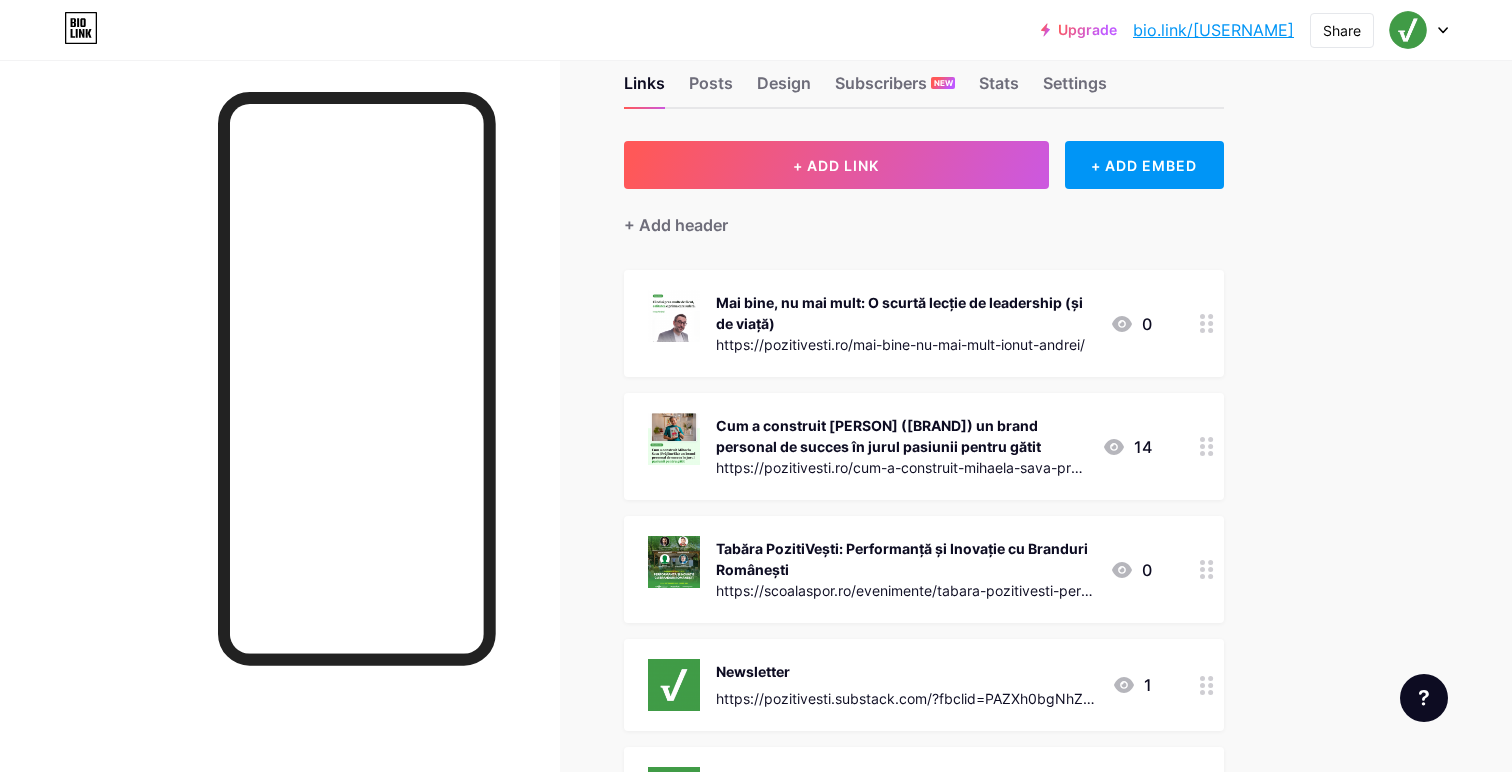 scroll, scrollTop: 0, scrollLeft: 0, axis: both 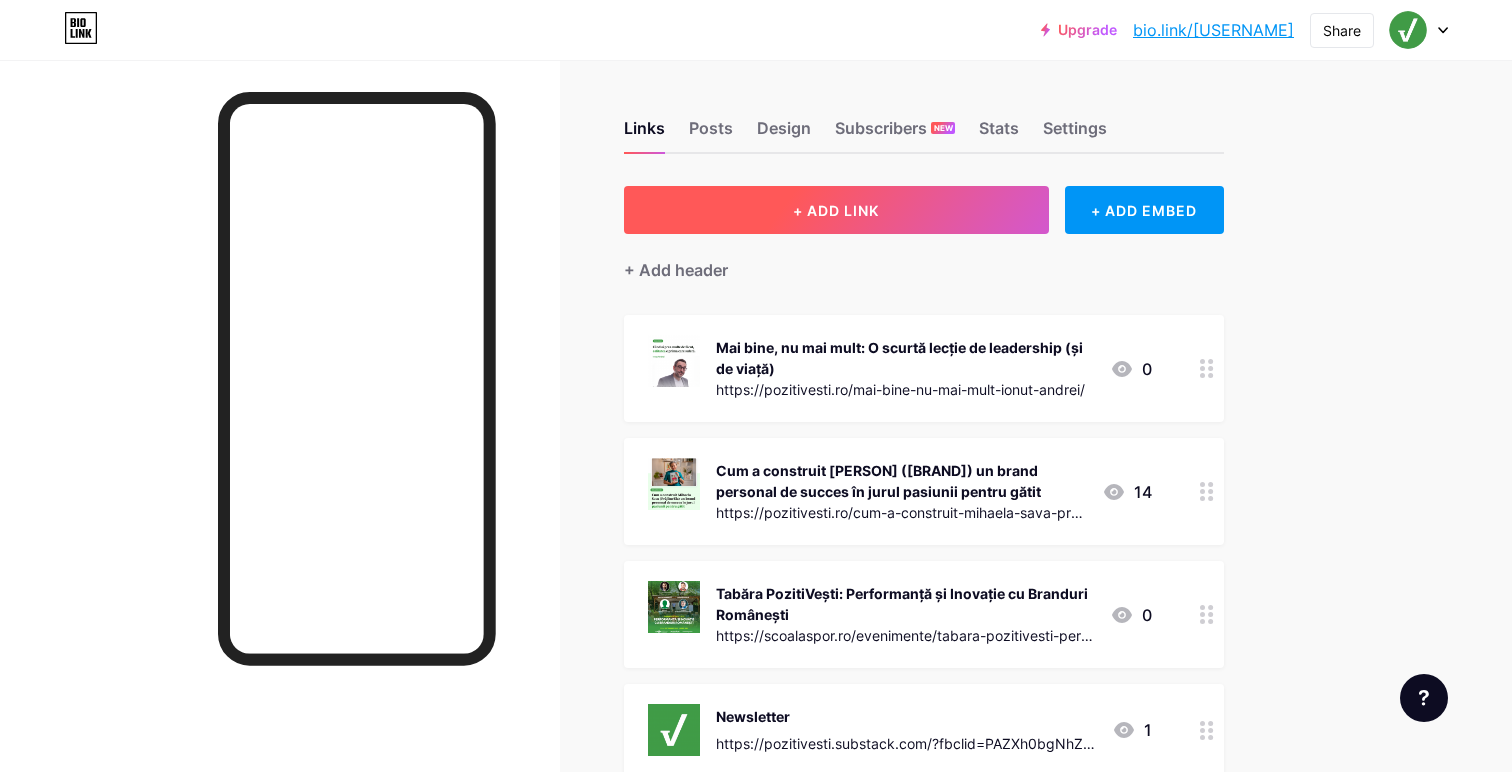 click on "+ ADD LINK" at bounding box center (836, 210) 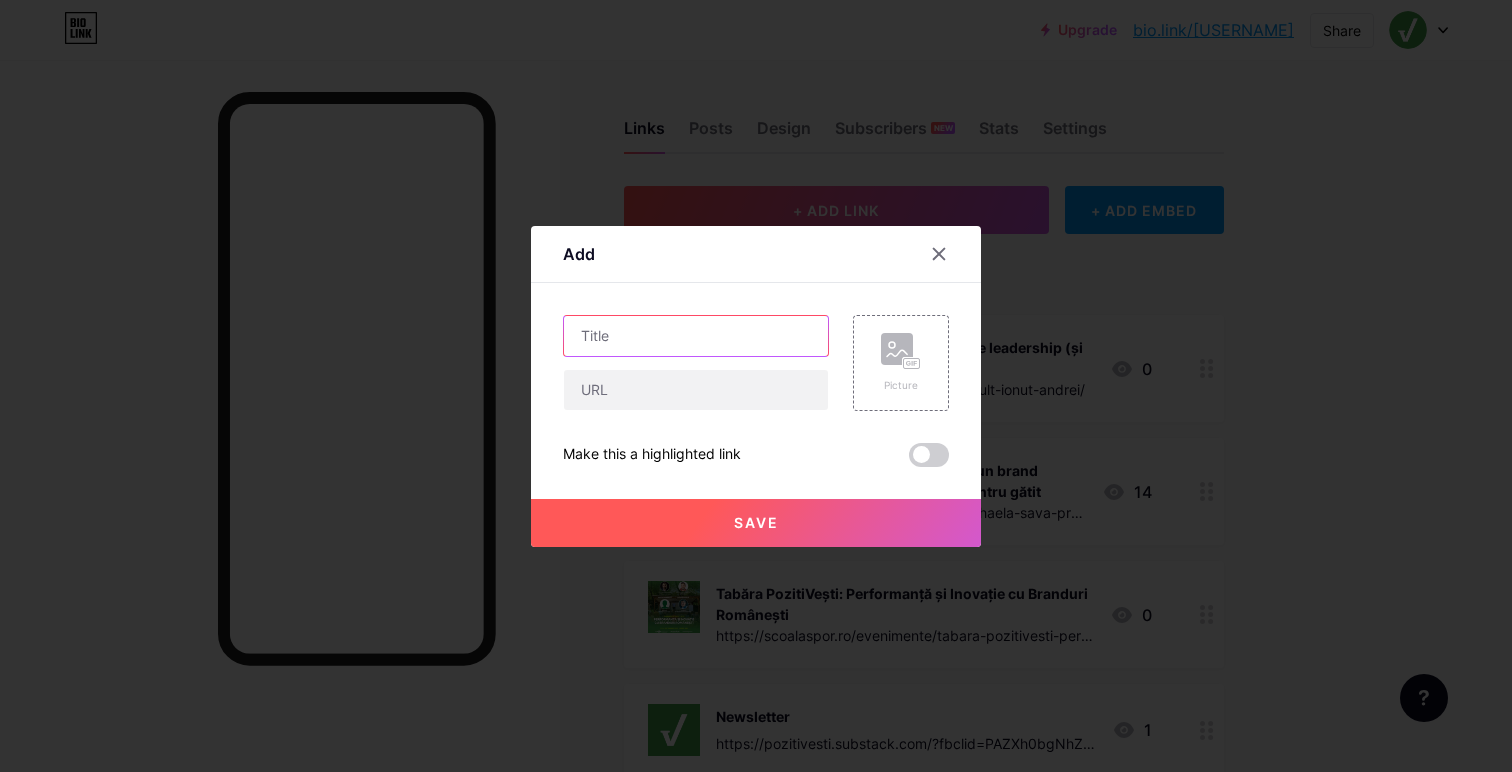 click at bounding box center (696, 336) 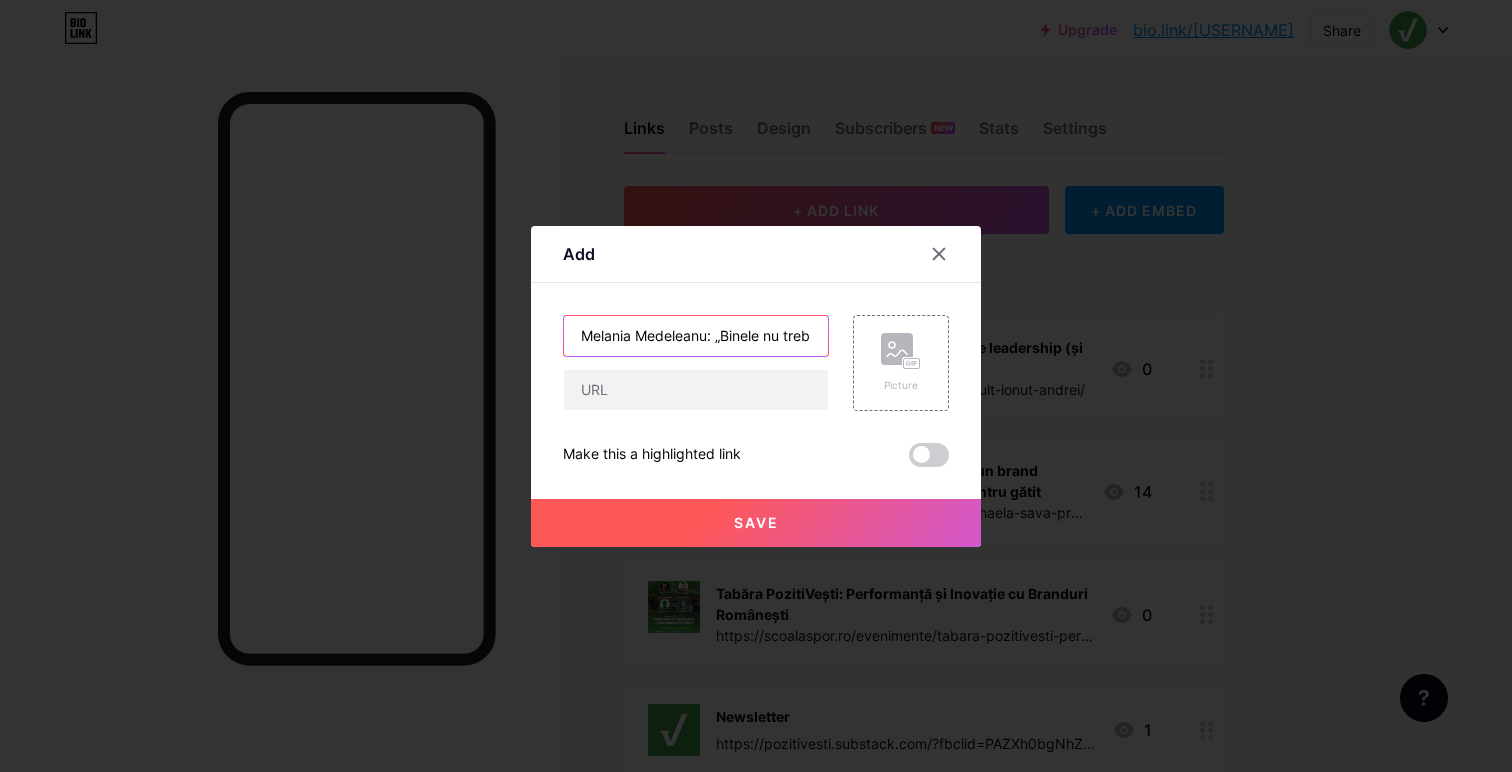 scroll, scrollTop: 0, scrollLeft: 164, axis: horizontal 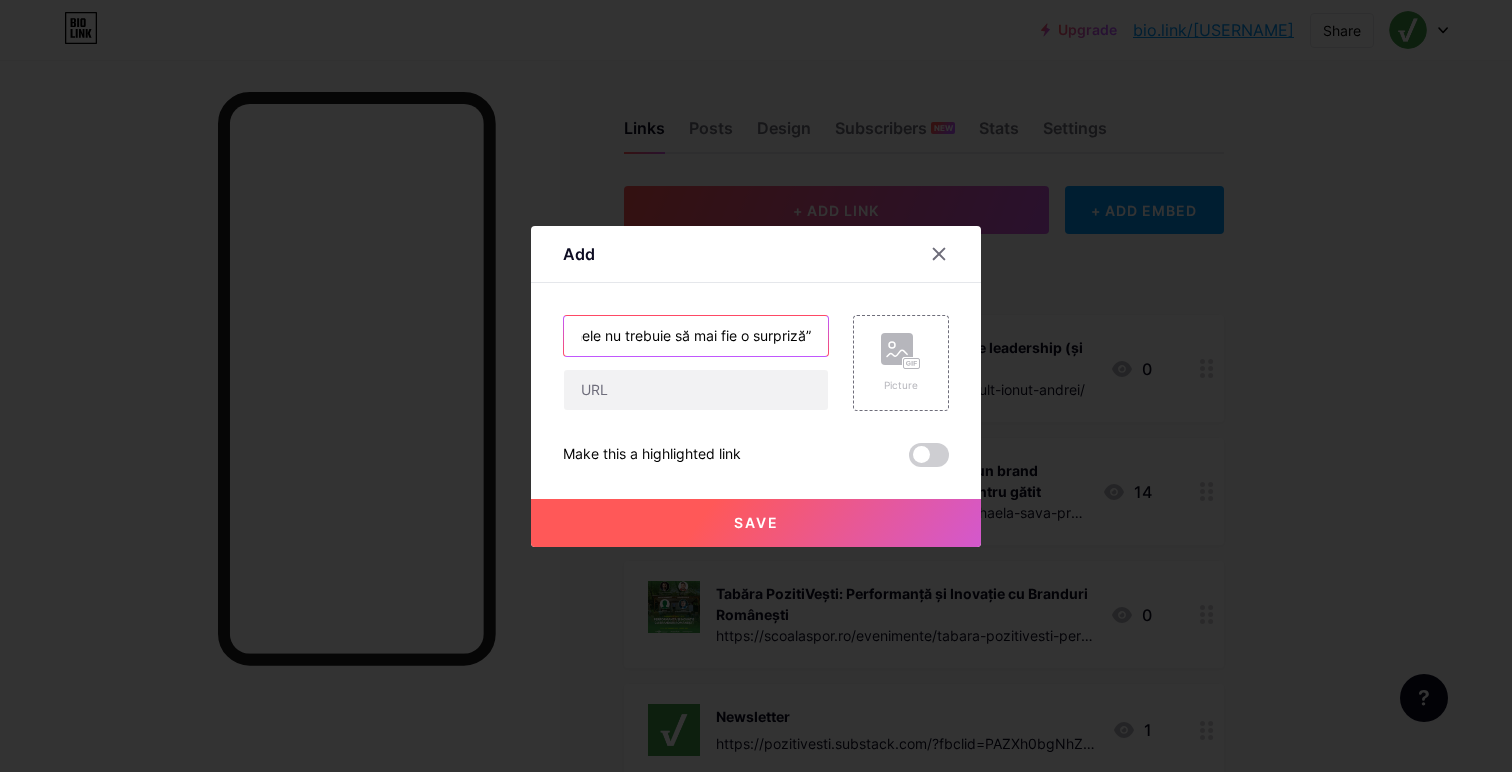type on "Melania Medeleanu: „Binele nu trebuie să mai fie o surpriză”" 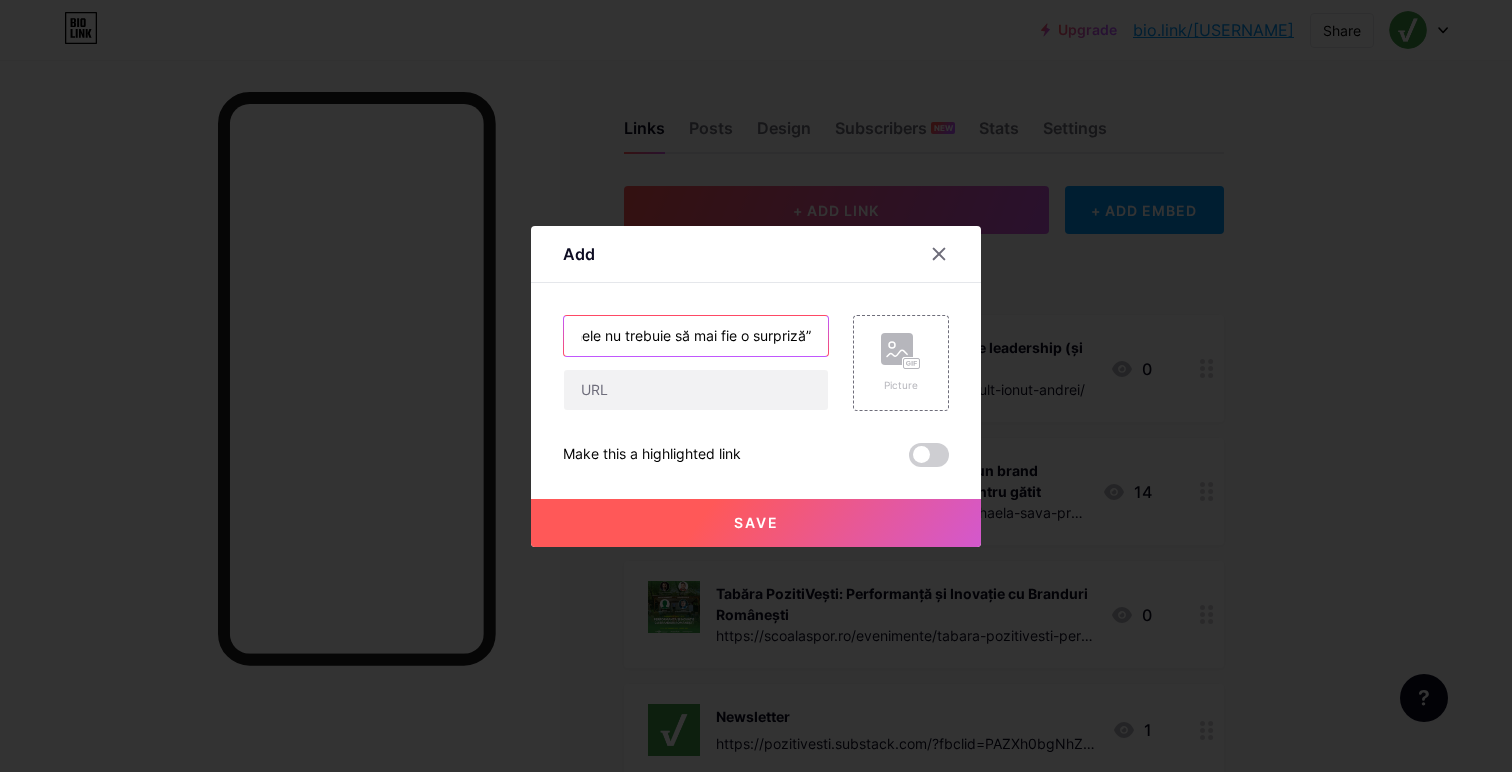 scroll, scrollTop: 0, scrollLeft: 0, axis: both 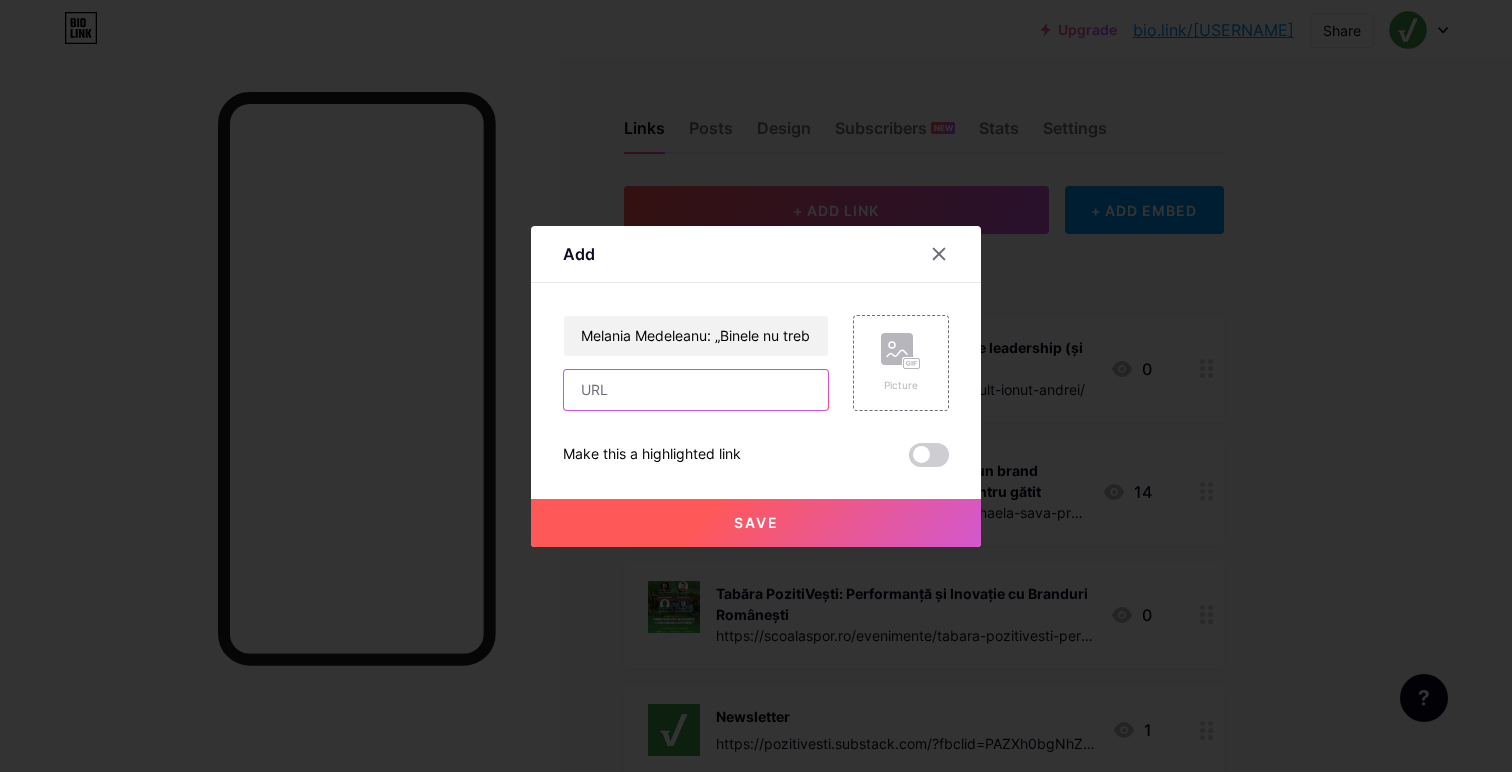 click at bounding box center (696, 390) 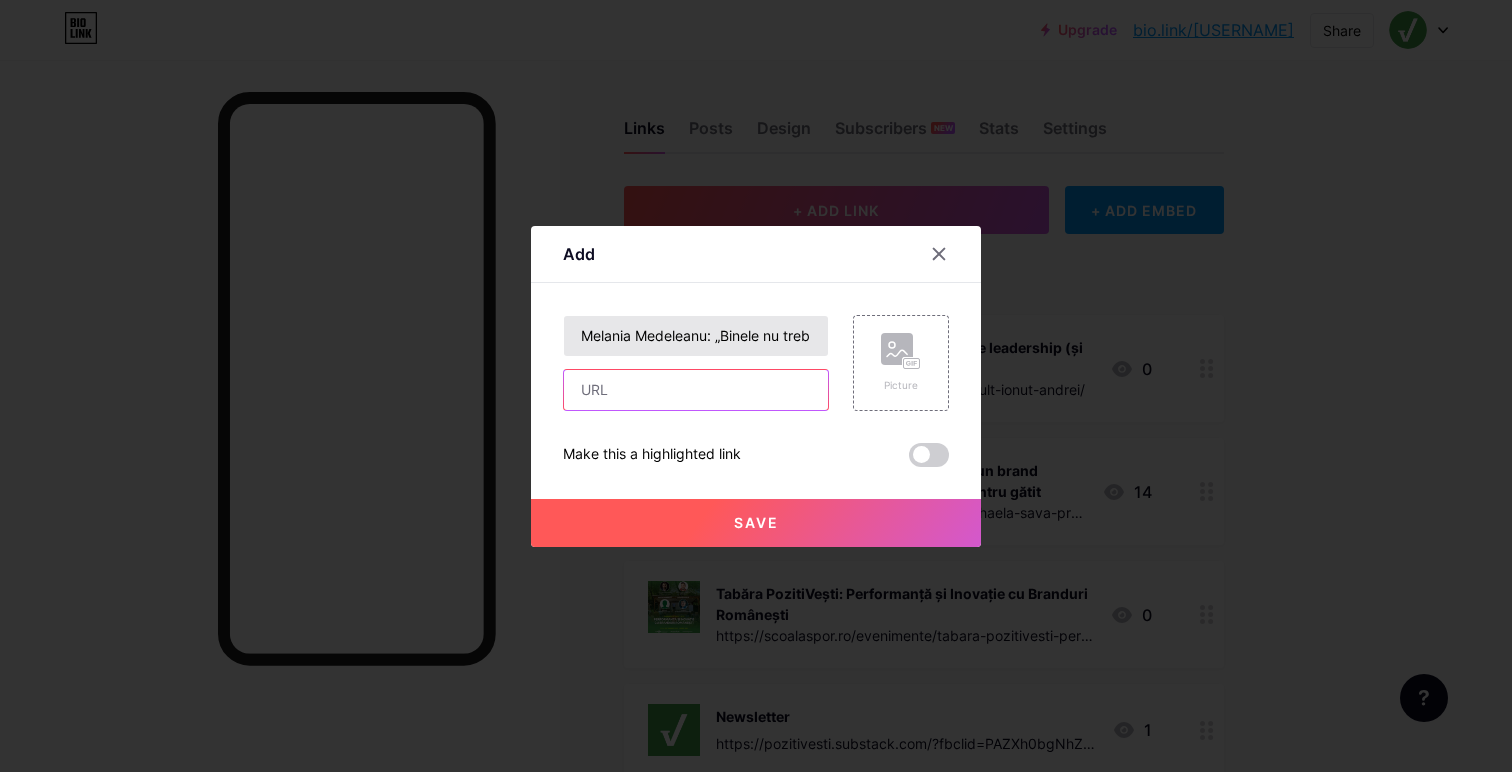 paste on "http://pozitivesti.ro/melania-medeleanu-despre-zi-de-bine-cum-schimba-destine/" 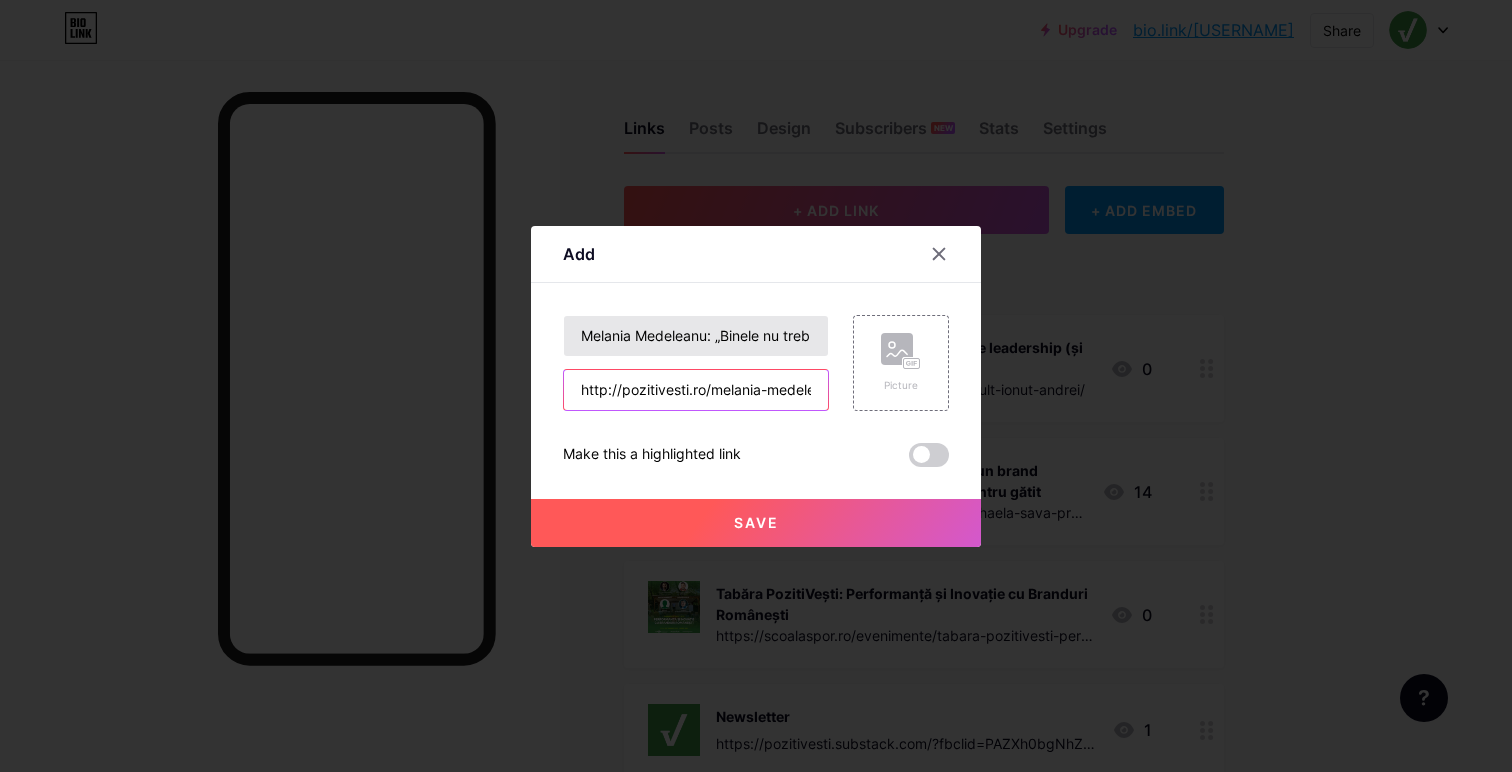 scroll, scrollTop: 0, scrollLeft: 315, axis: horizontal 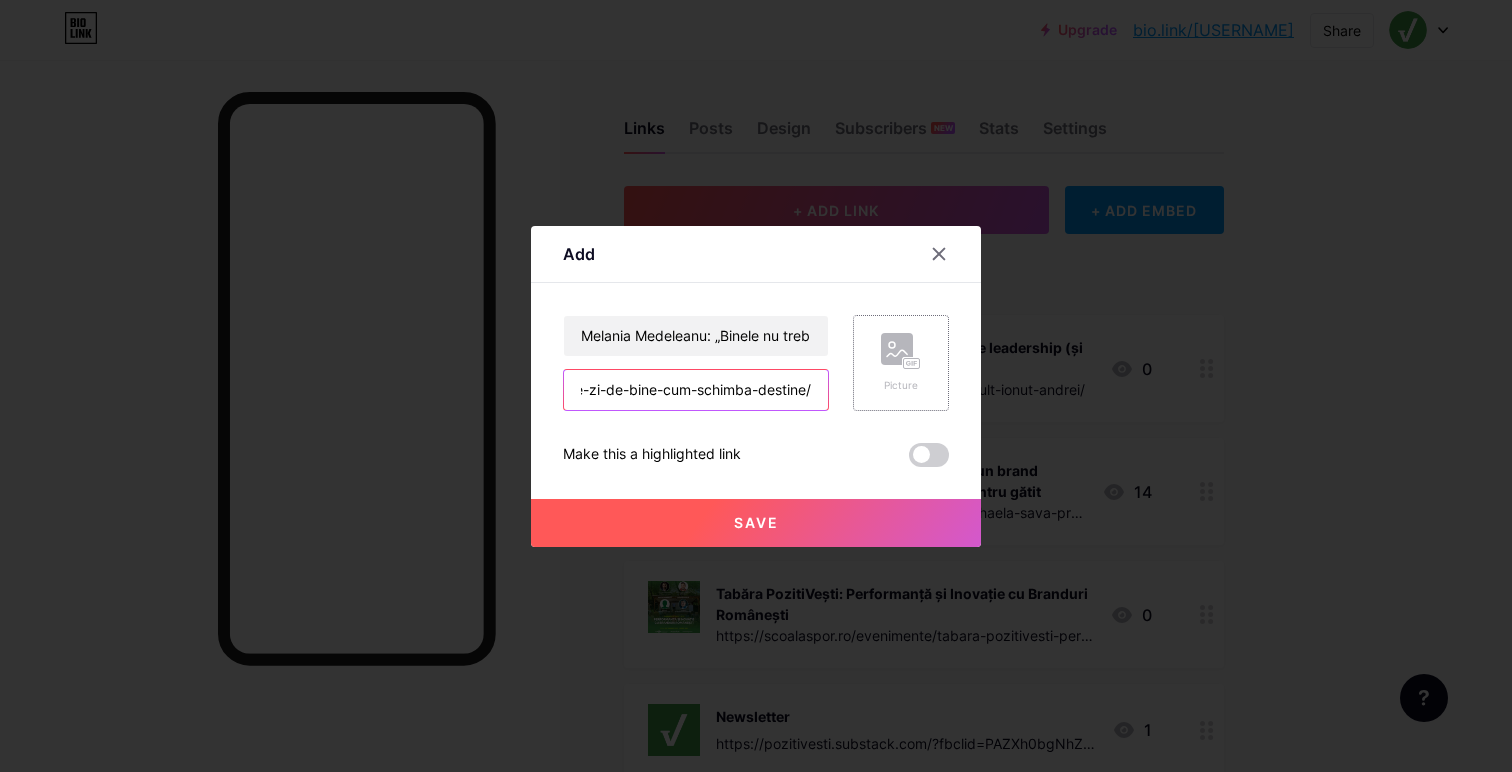 type on "http://pozitivesti.ro/melania-medeleanu-despre-zi-de-bine-cum-schimba-destine/" 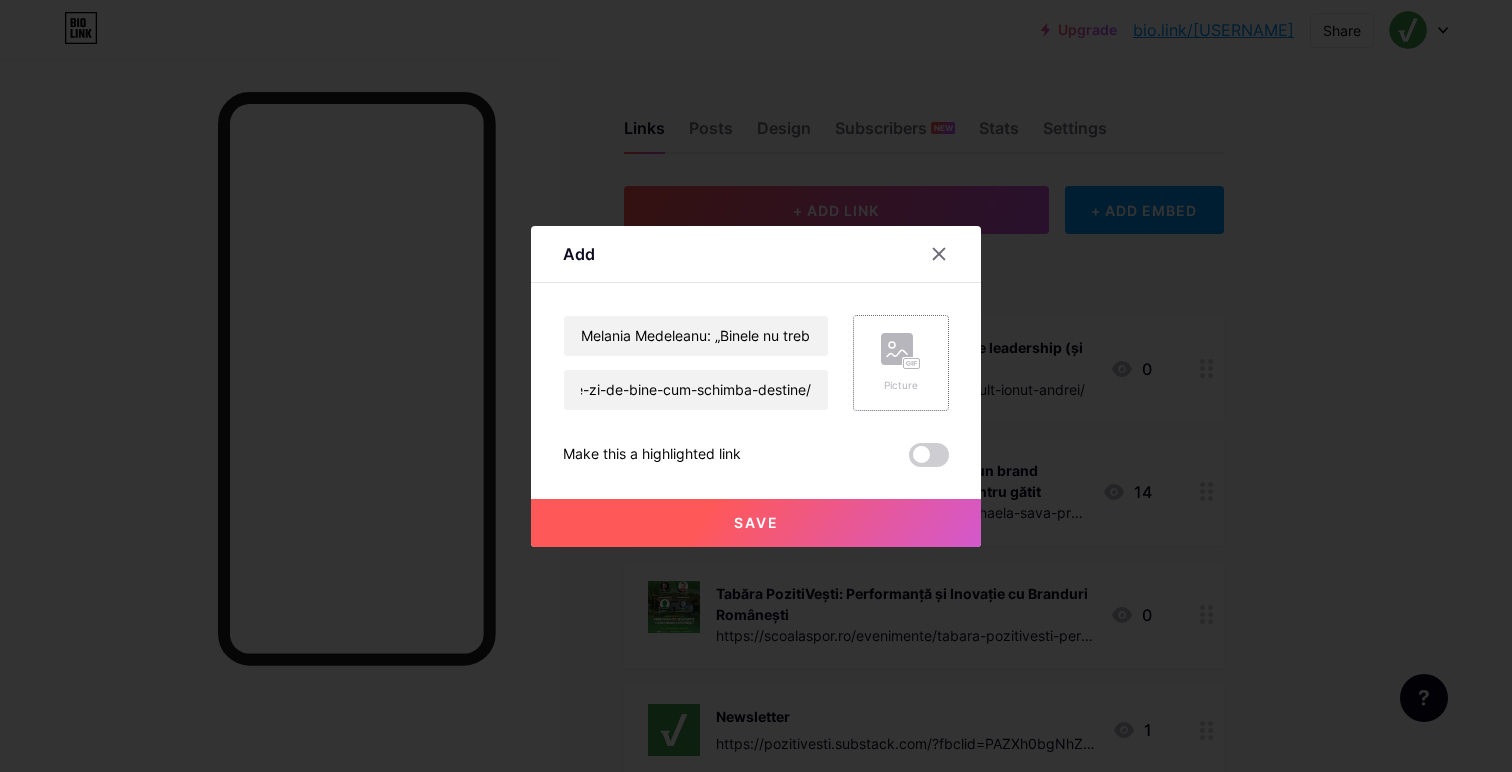 click 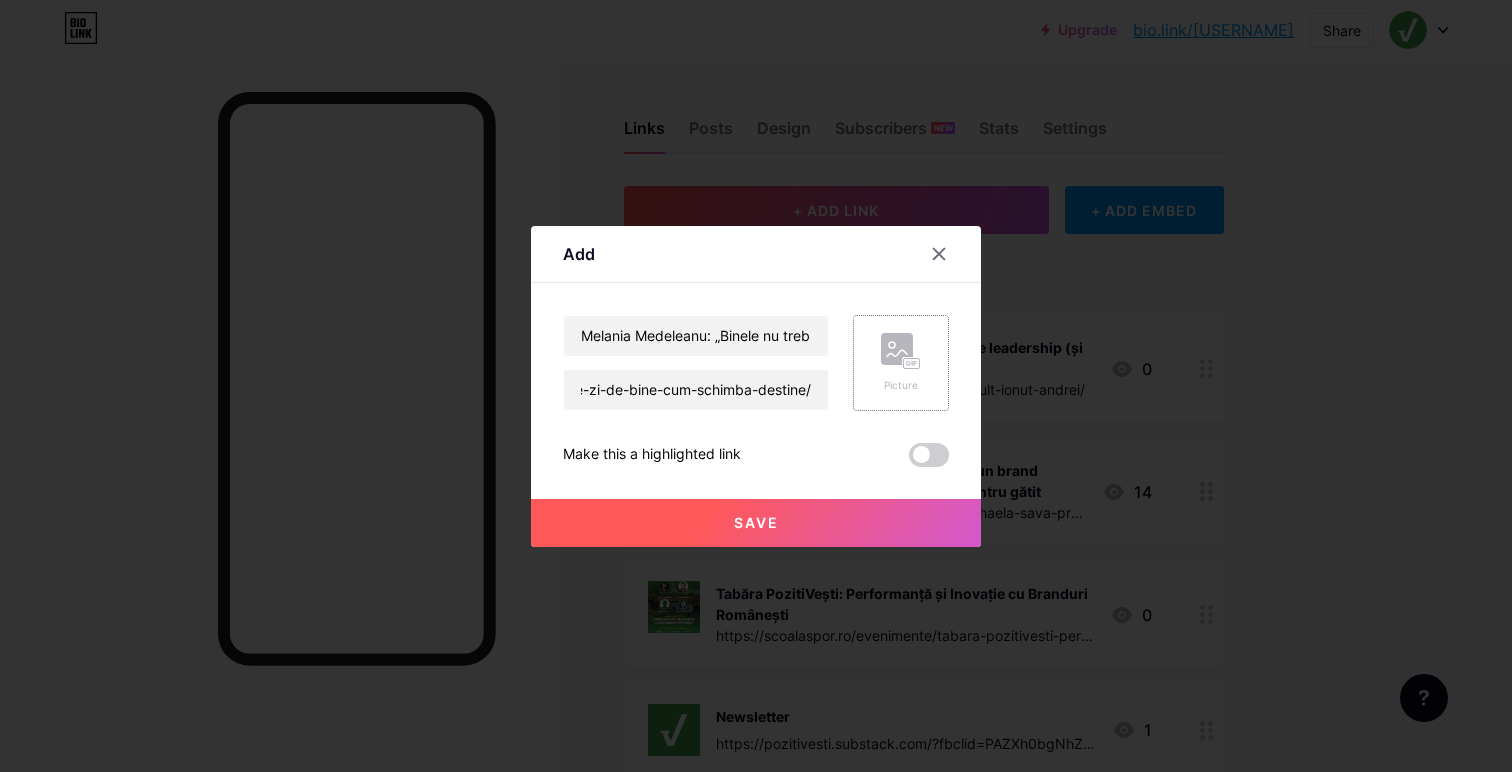scroll, scrollTop: 0, scrollLeft: 0, axis: both 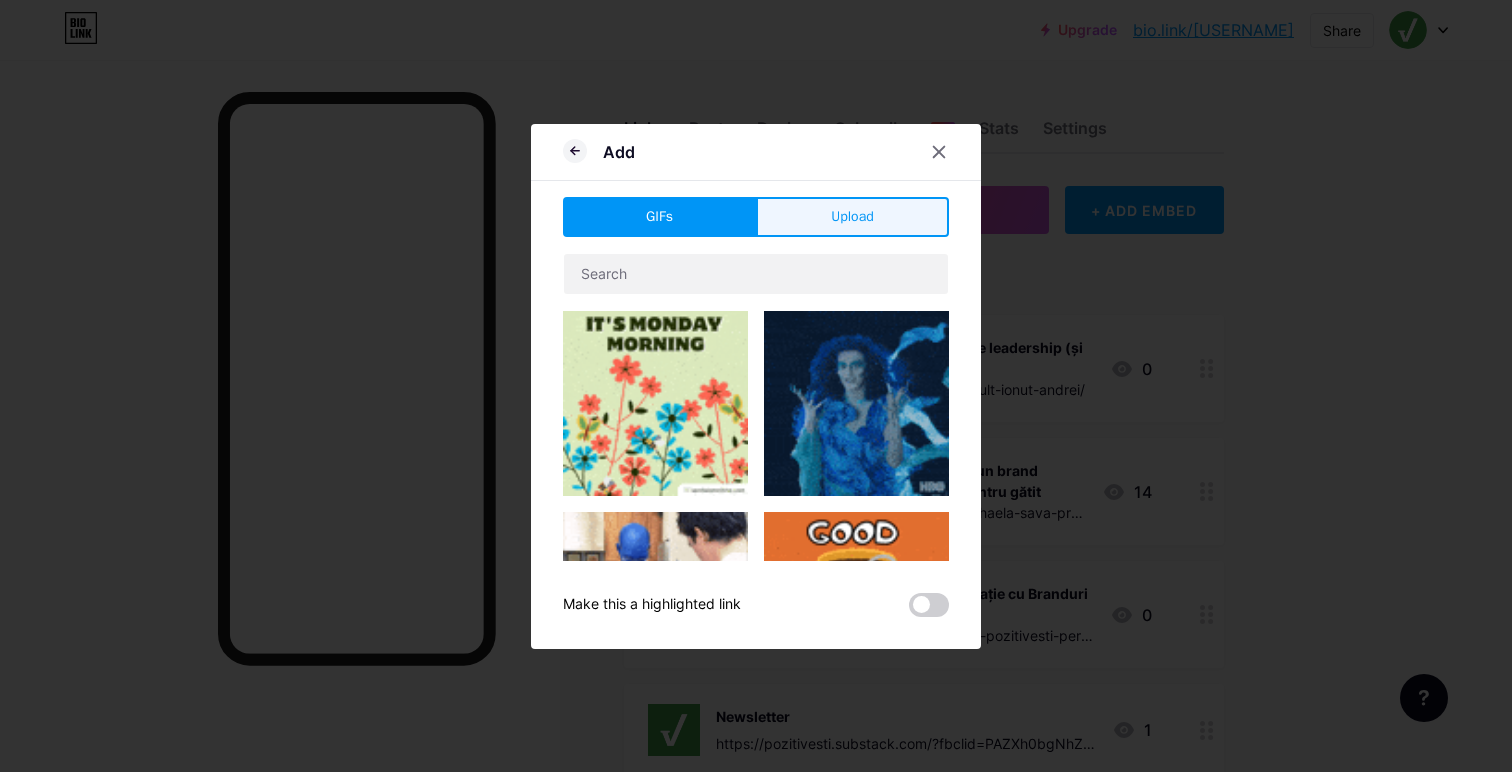 click on "Upload" at bounding box center (852, 216) 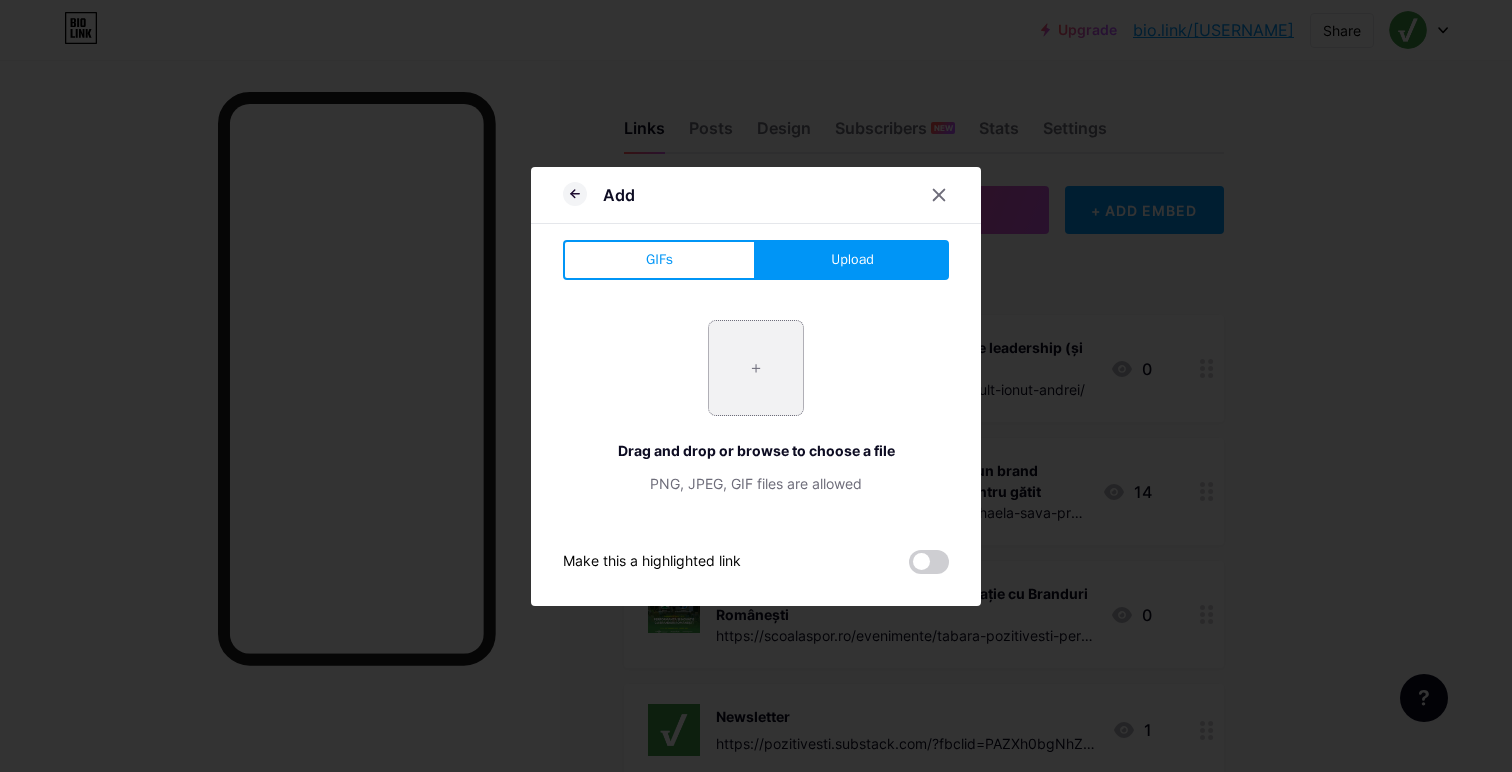 click at bounding box center [756, 368] 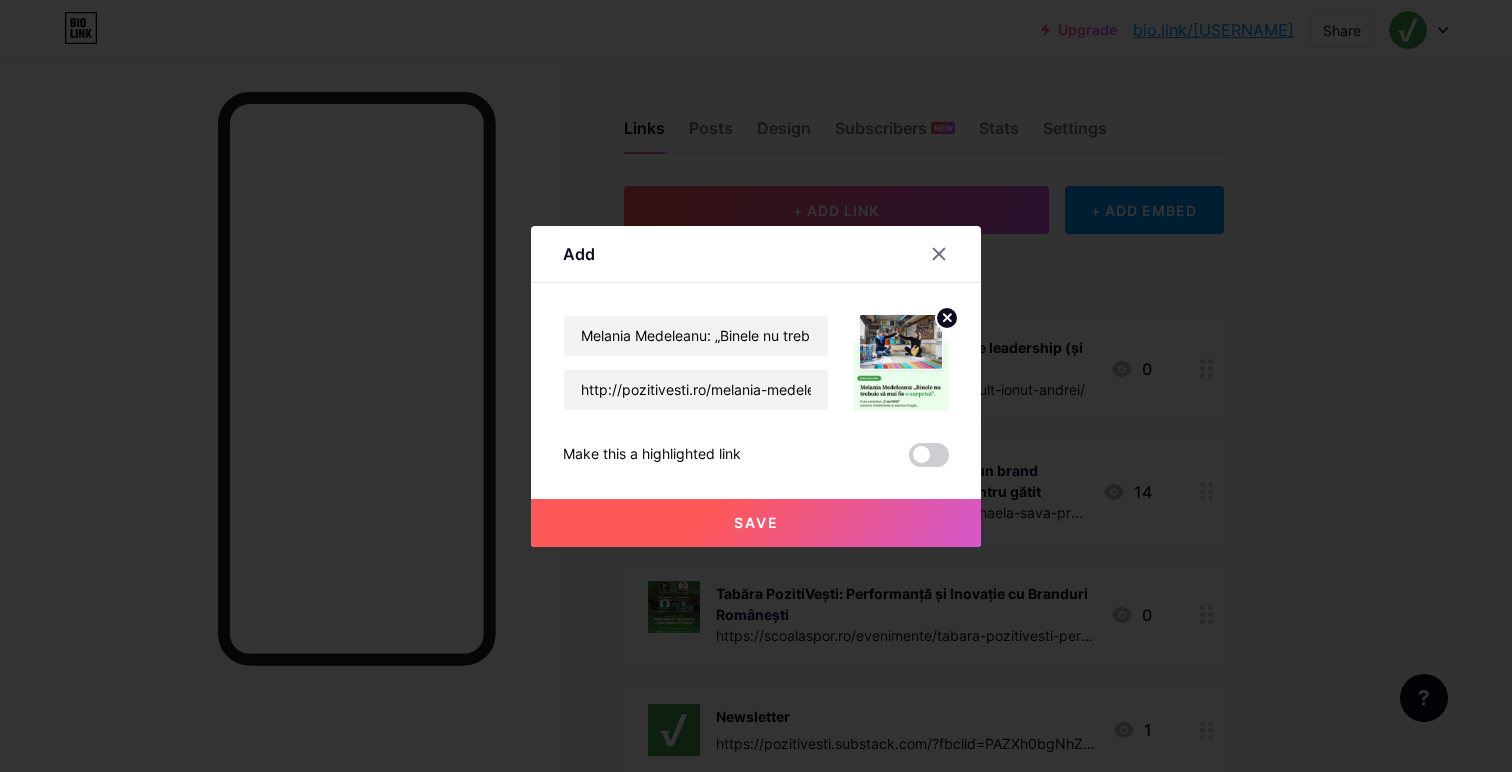 click on "Save" at bounding box center [756, 523] 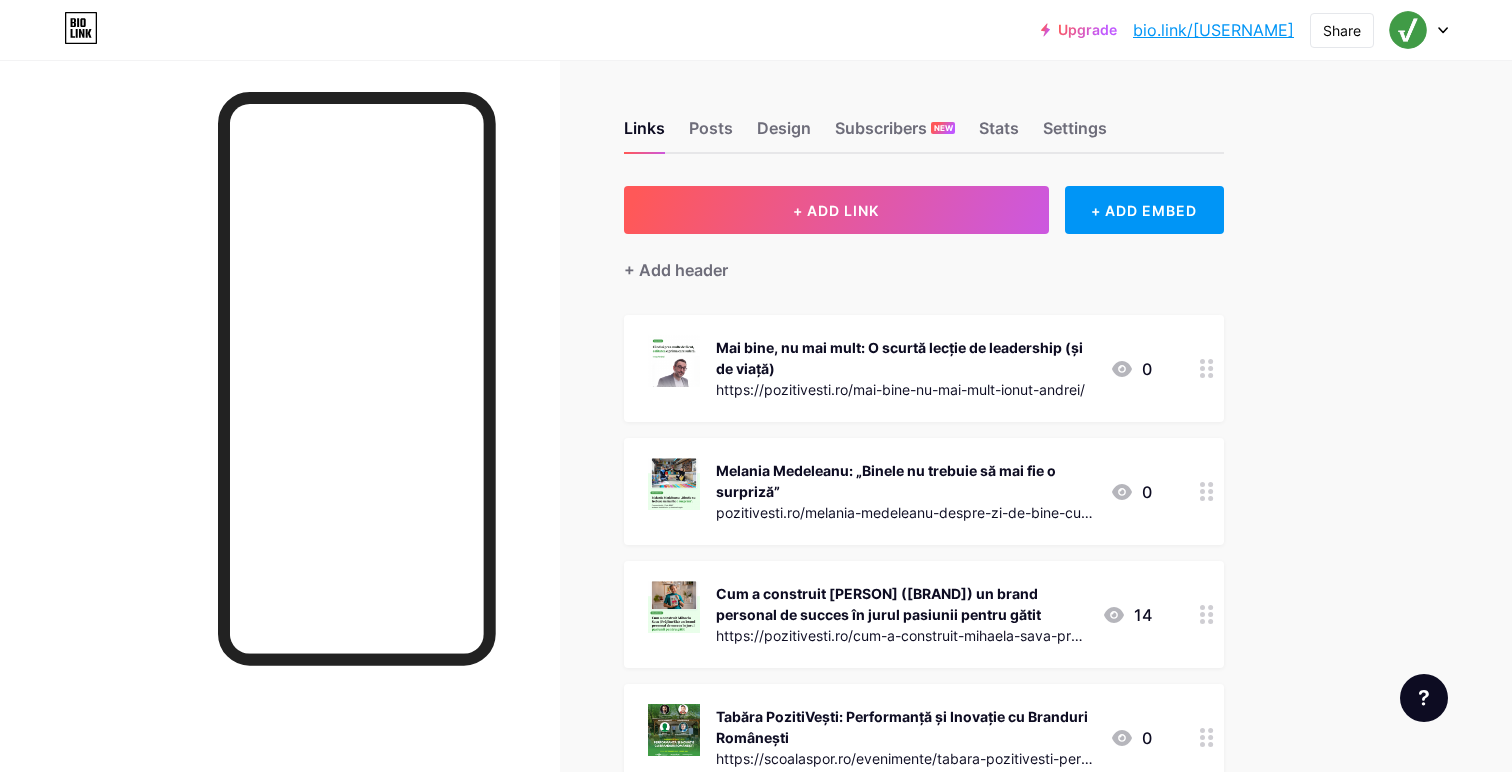 type 